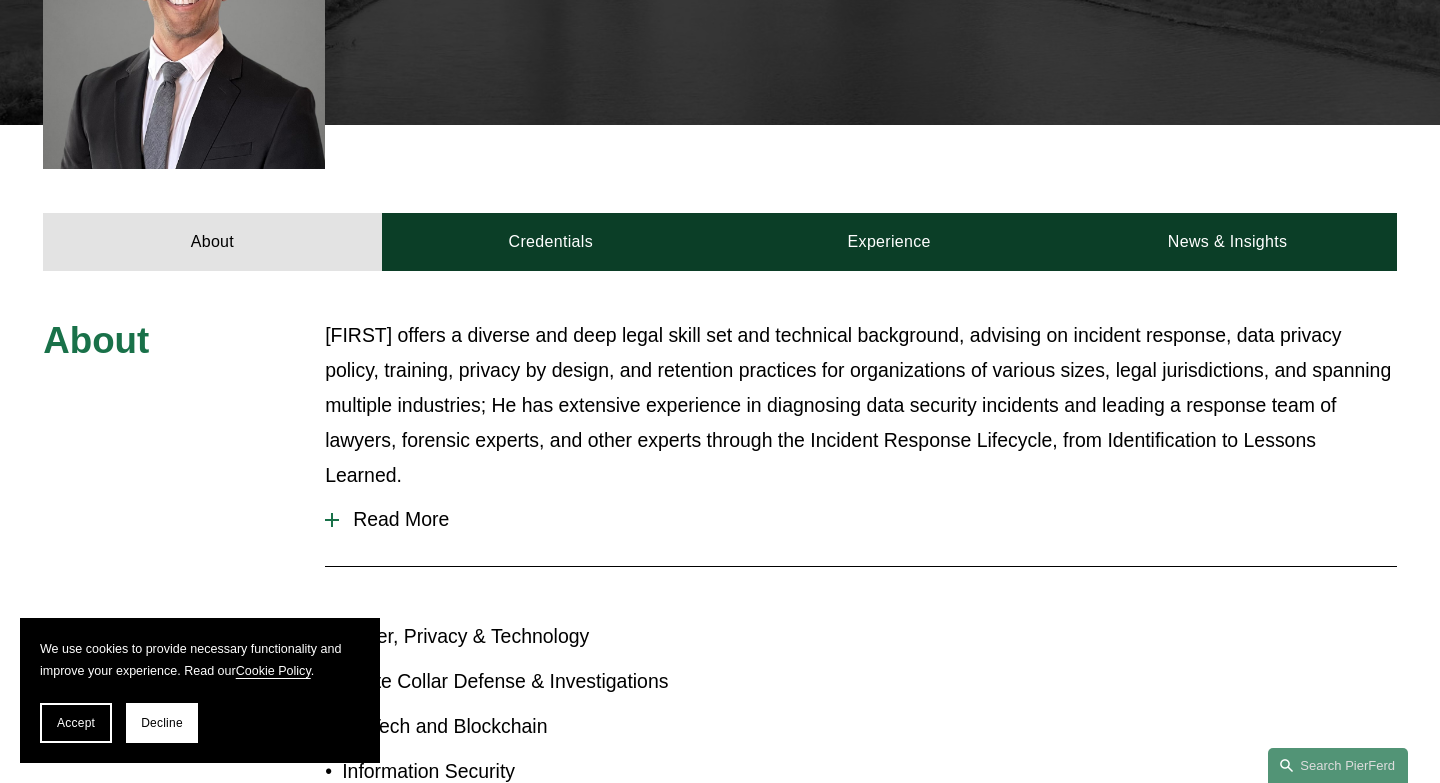 scroll, scrollTop: 674, scrollLeft: 0, axis: vertical 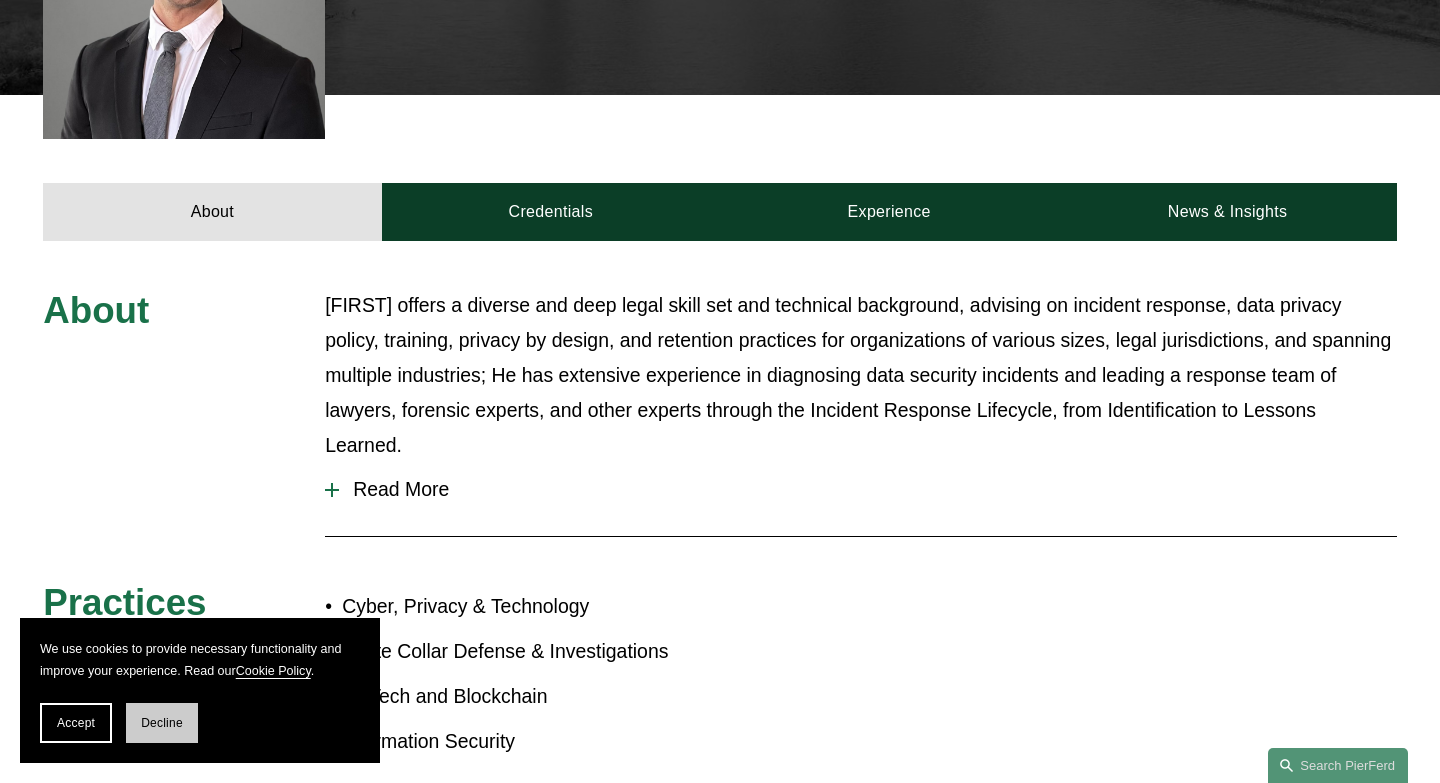 click on "Decline" at bounding box center [162, 723] 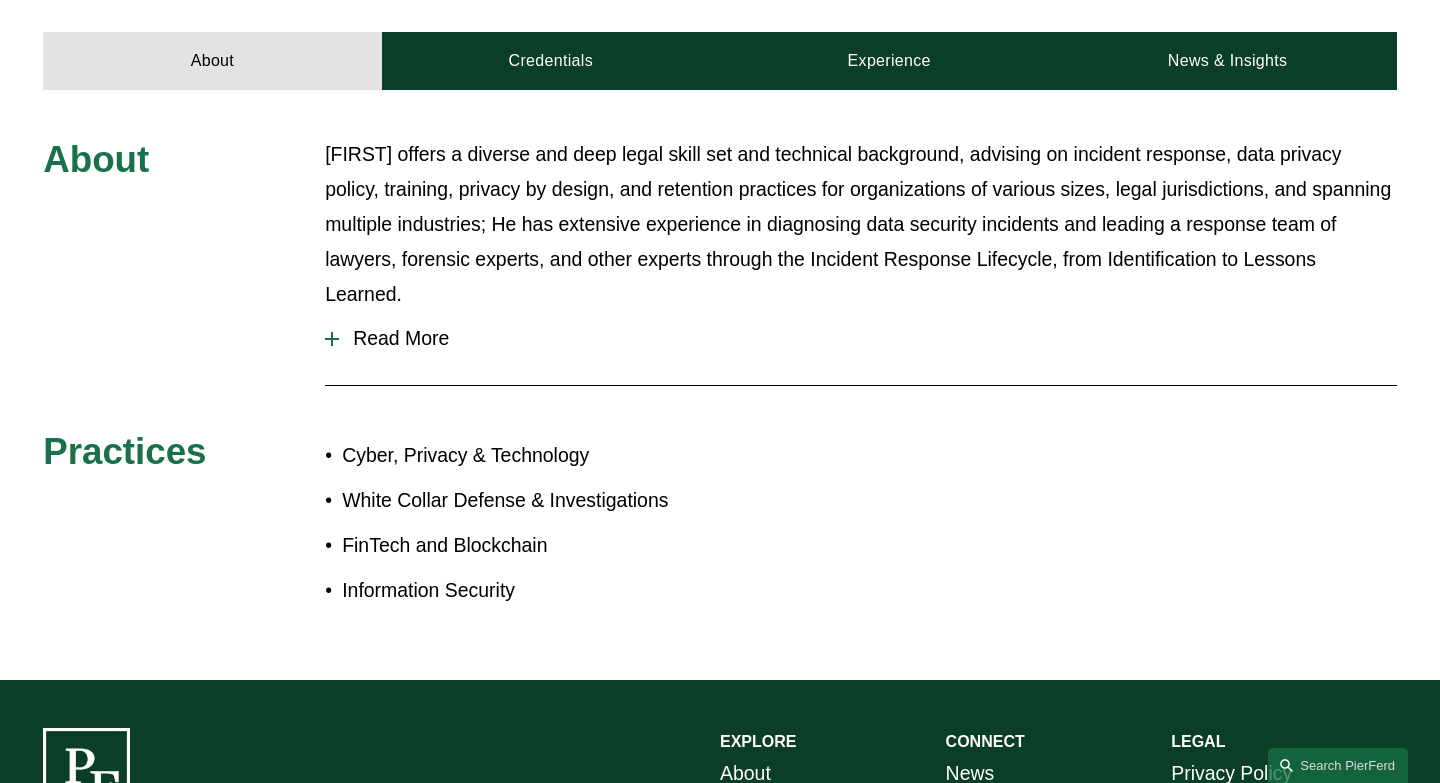 scroll, scrollTop: 833, scrollLeft: 0, axis: vertical 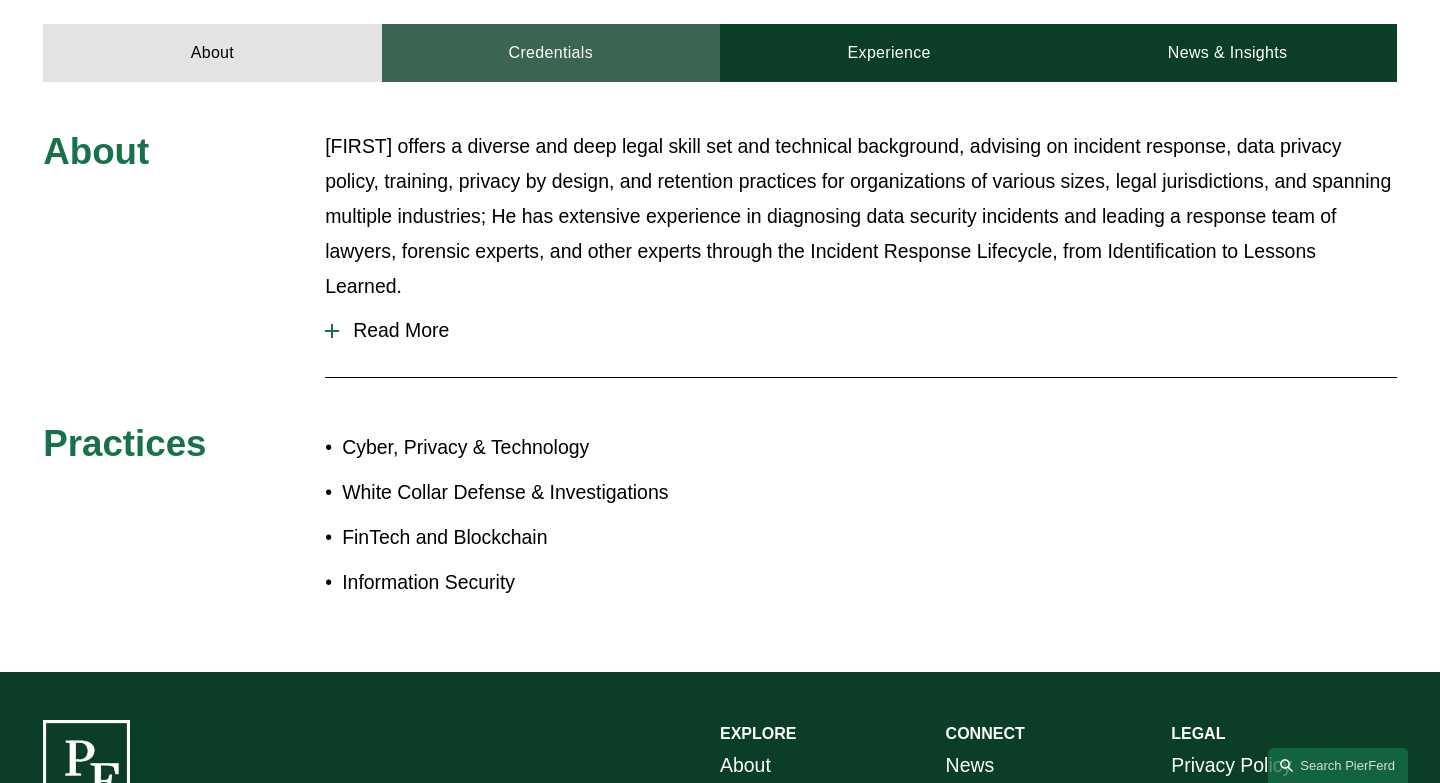 click on "Credentials" at bounding box center (551, 53) 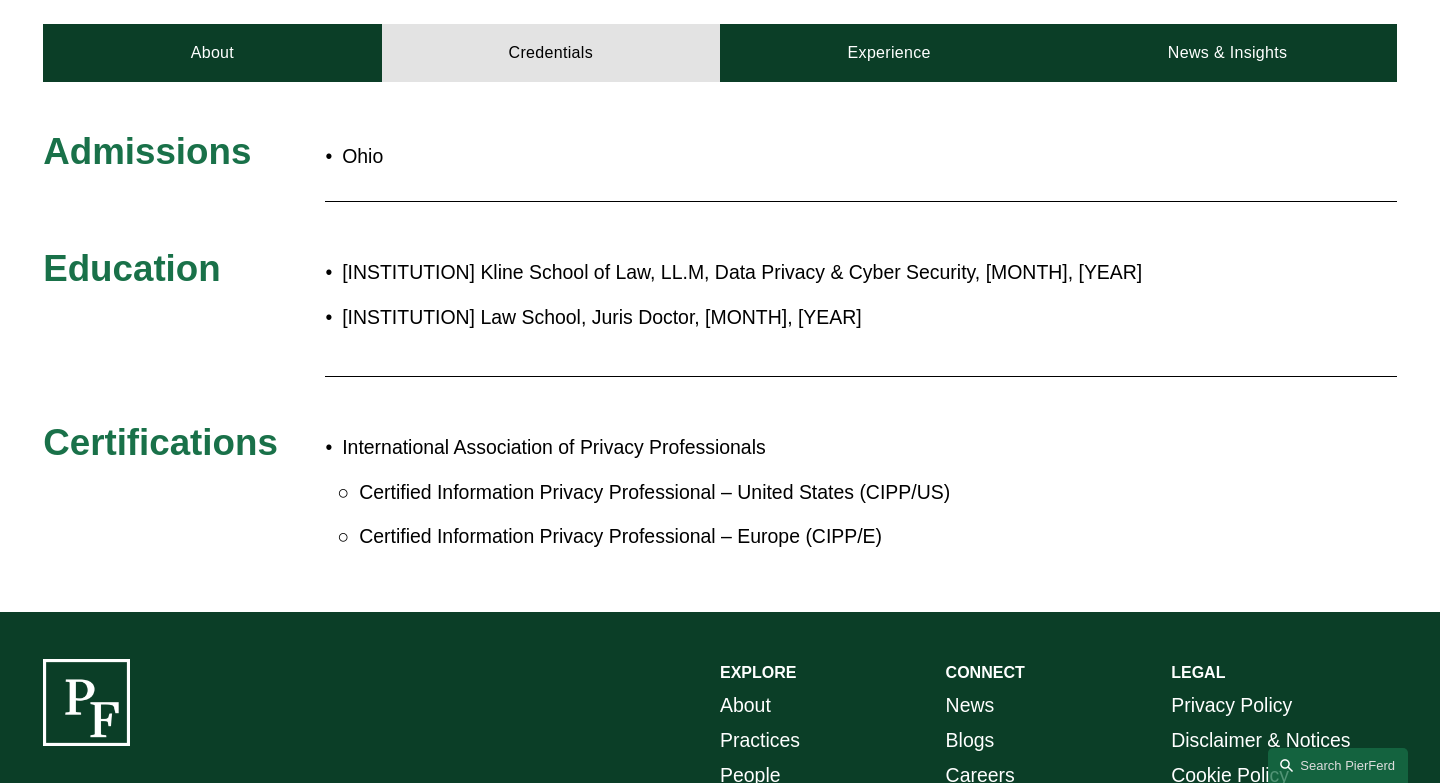 click on "Capital University Law School, Juris Doctor, June, 2013" at bounding box center (784, 317) 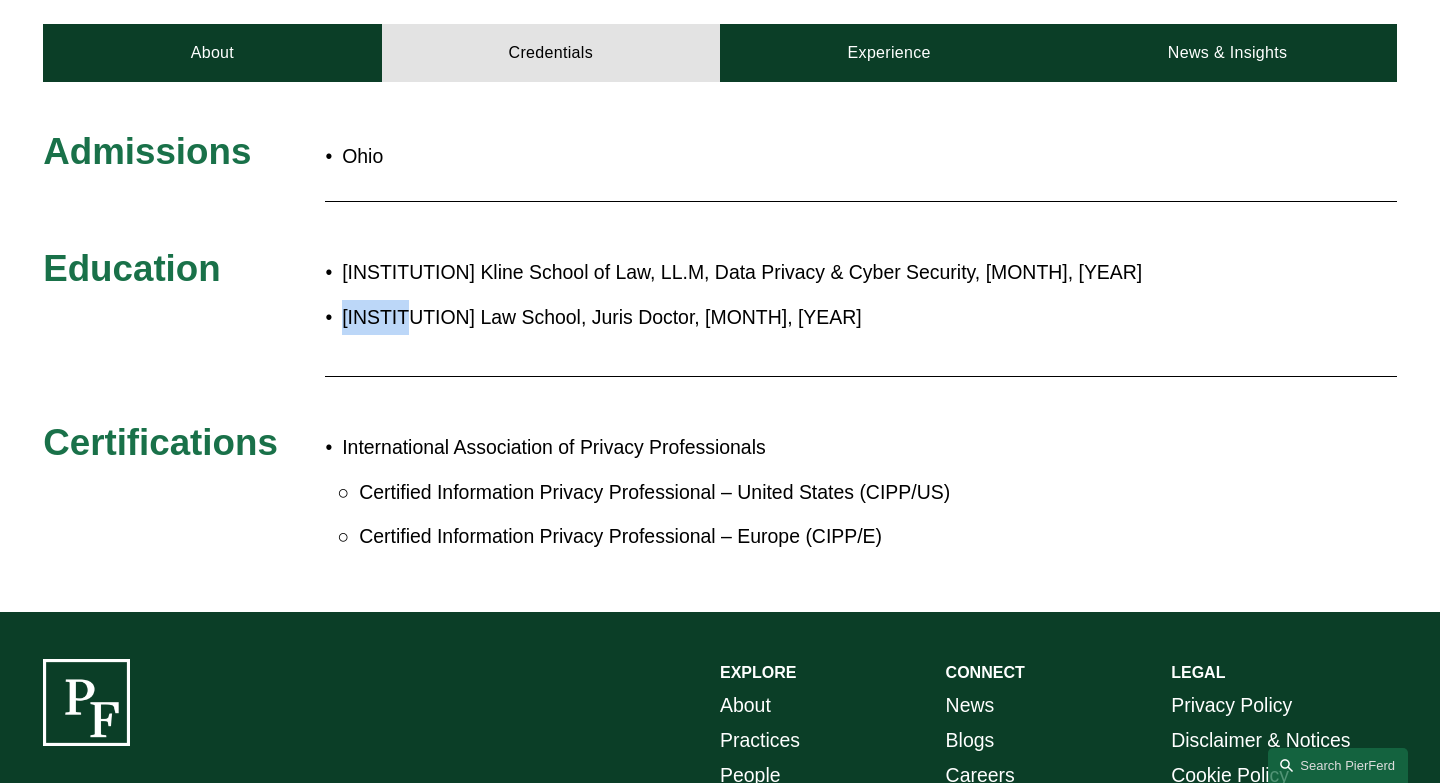 click on "Capital University Law School, Juris Doctor, June, 2013" at bounding box center (784, 317) 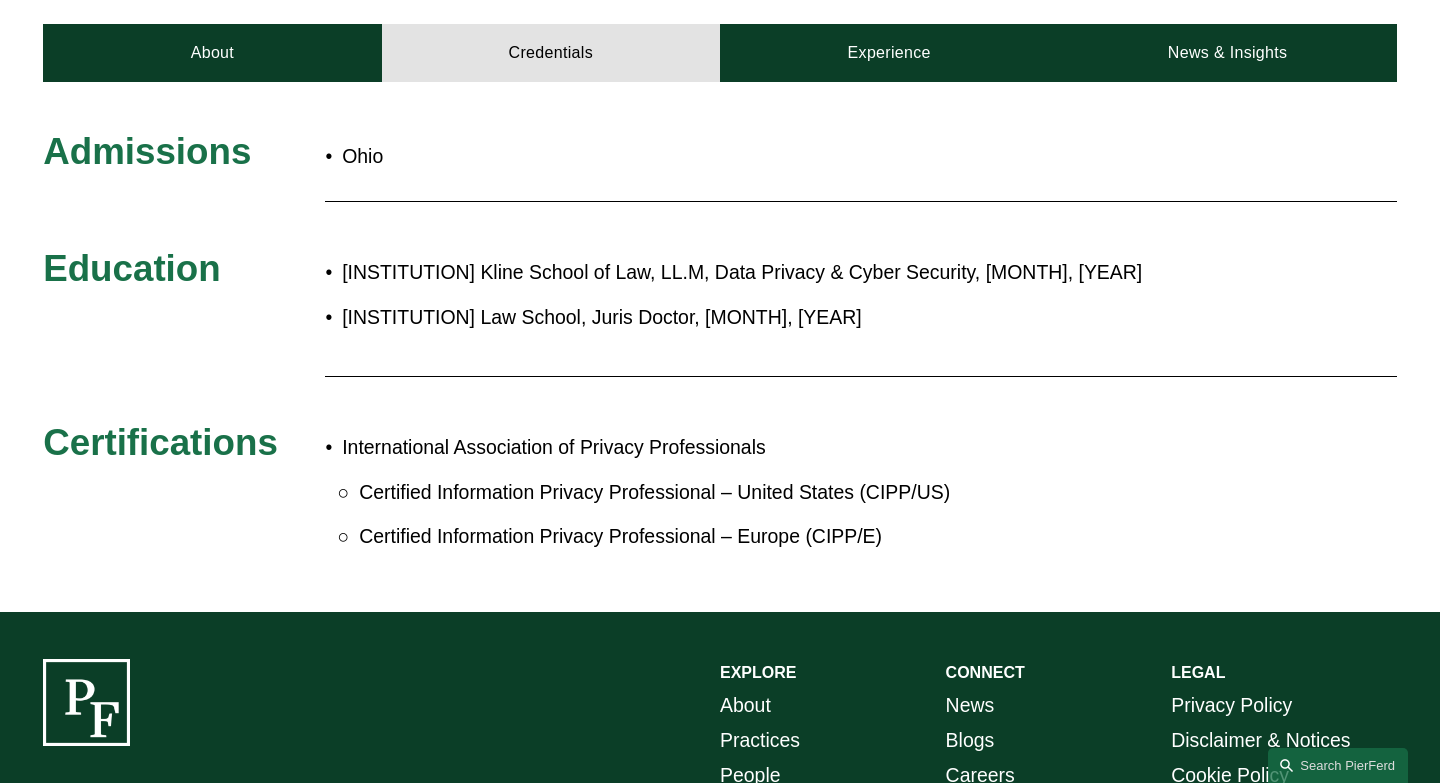 click on "Capital University Law School, Juris Doctor, June, 2013" at bounding box center (784, 317) 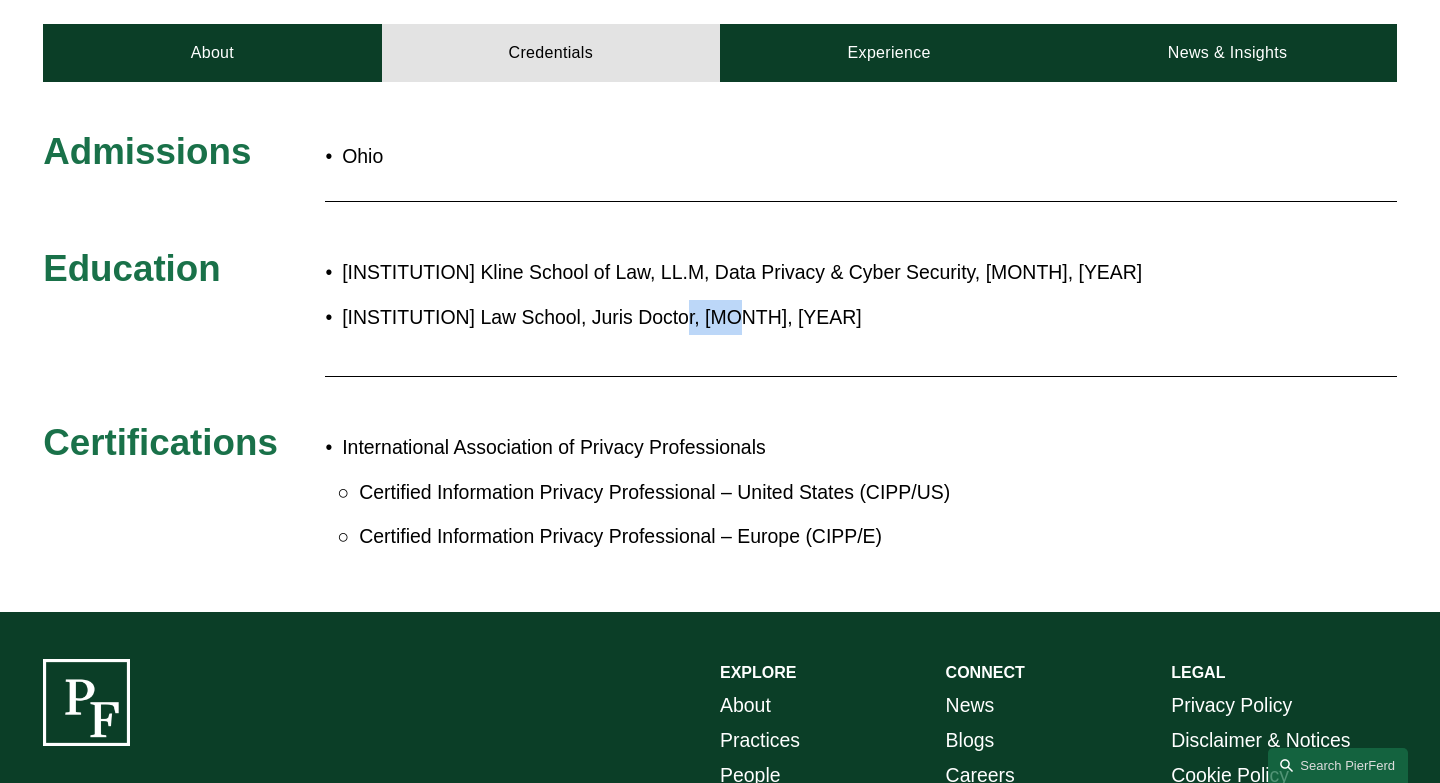 click on "Drexel University Kline School of Law, LL.M, Data Privacy & Cyber Security, May, 2023 Capital University Law School, Juris Doctor, June, 2013" at bounding box center (776, 295) 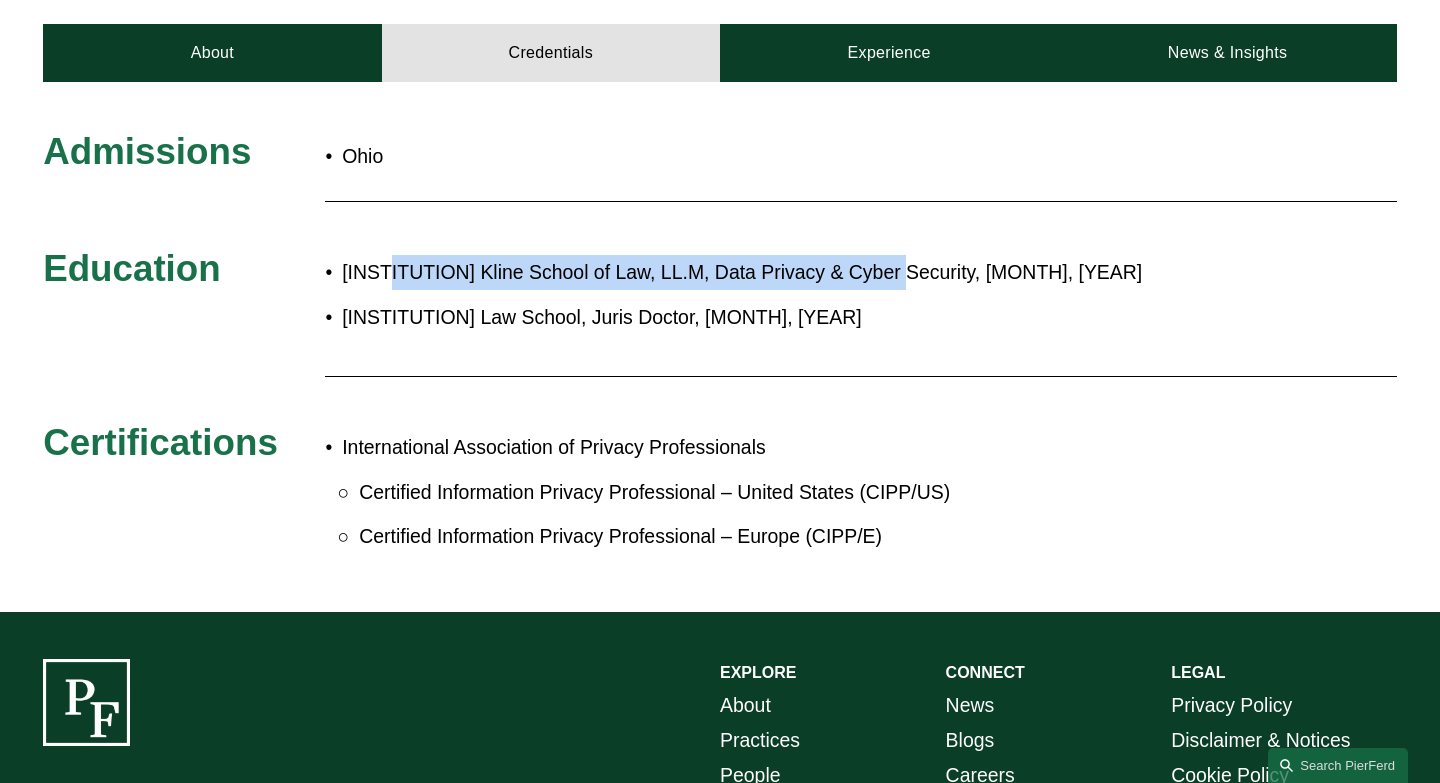 drag, startPoint x: 395, startPoint y: 269, endPoint x: 890, endPoint y: 268, distance: 495.001 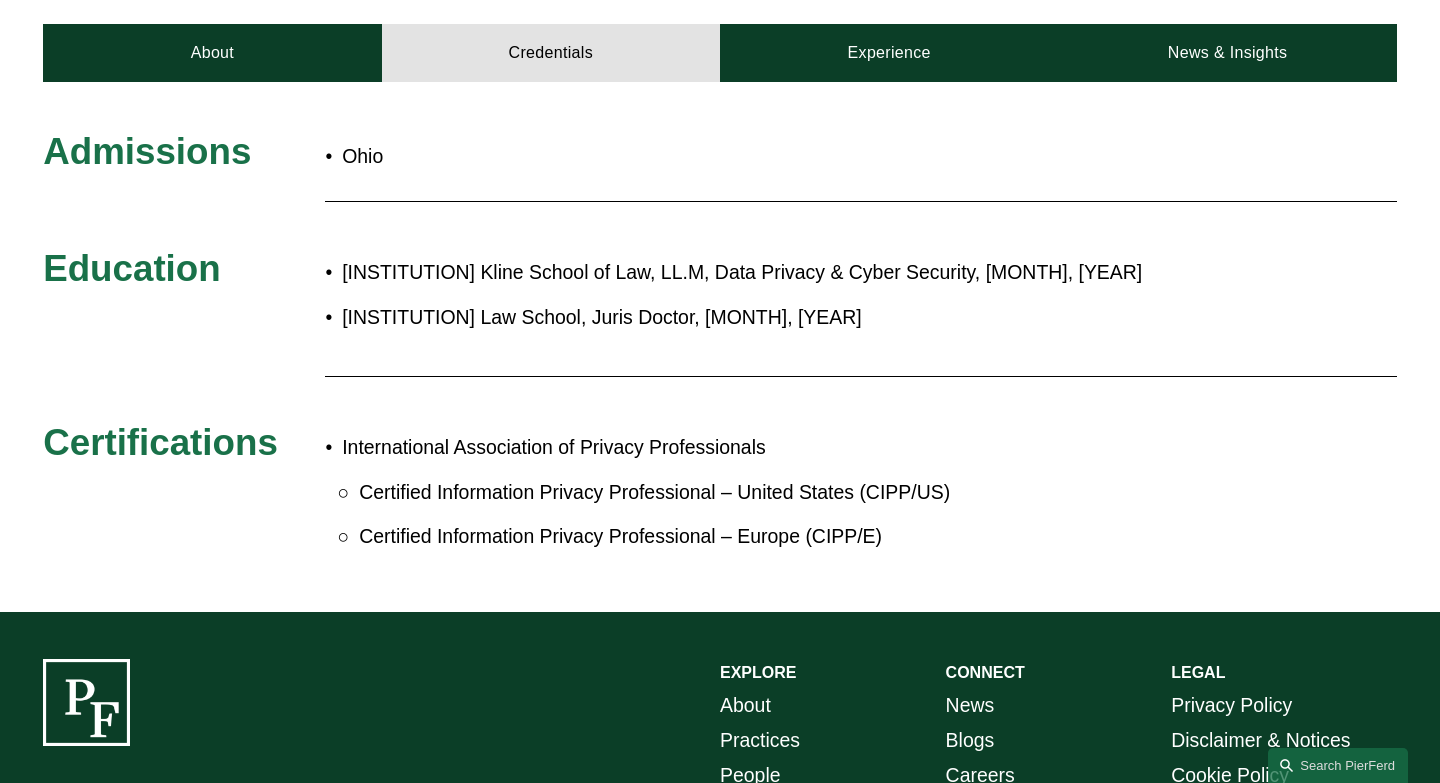 click on "Drexel University Kline School of Law, LL.M, Data Privacy & Cyber Security, May, 2023" at bounding box center [784, 272] 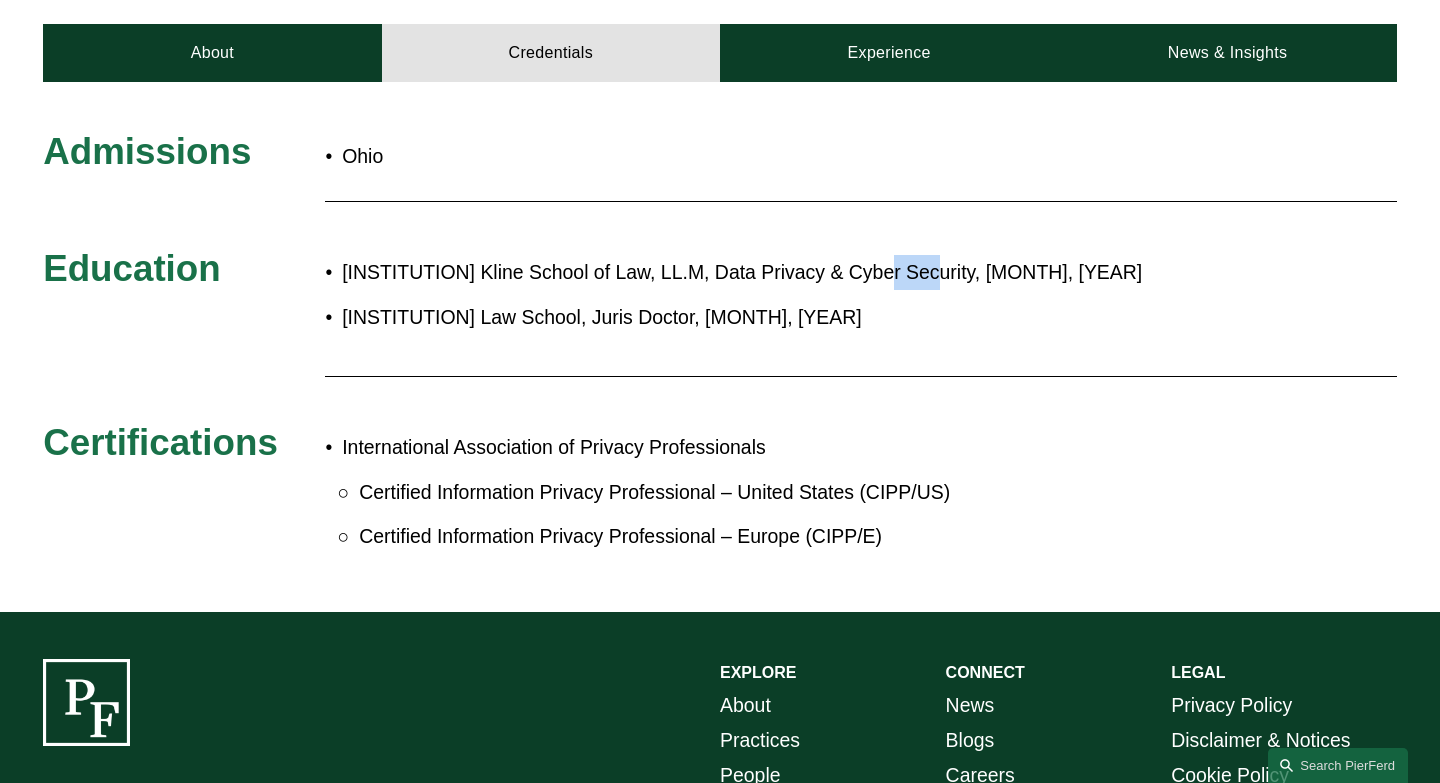 click on "Drexel University Kline School of Law, LL.M, Data Privacy & Cyber Security, May, 2023" at bounding box center (784, 272) 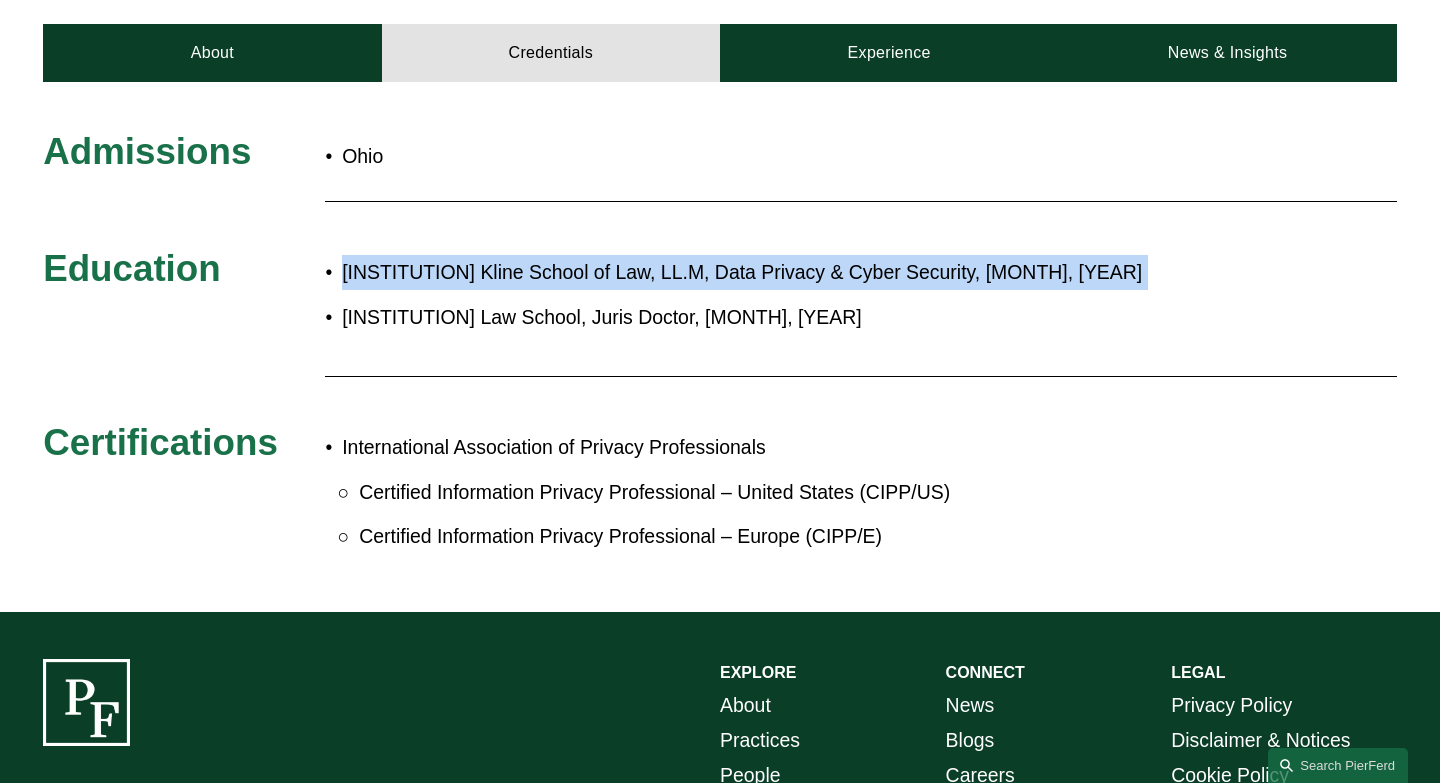 click on "Drexel University Kline School of Law, LL.M, Data Privacy & Cyber Security, May, 2023" at bounding box center [784, 272] 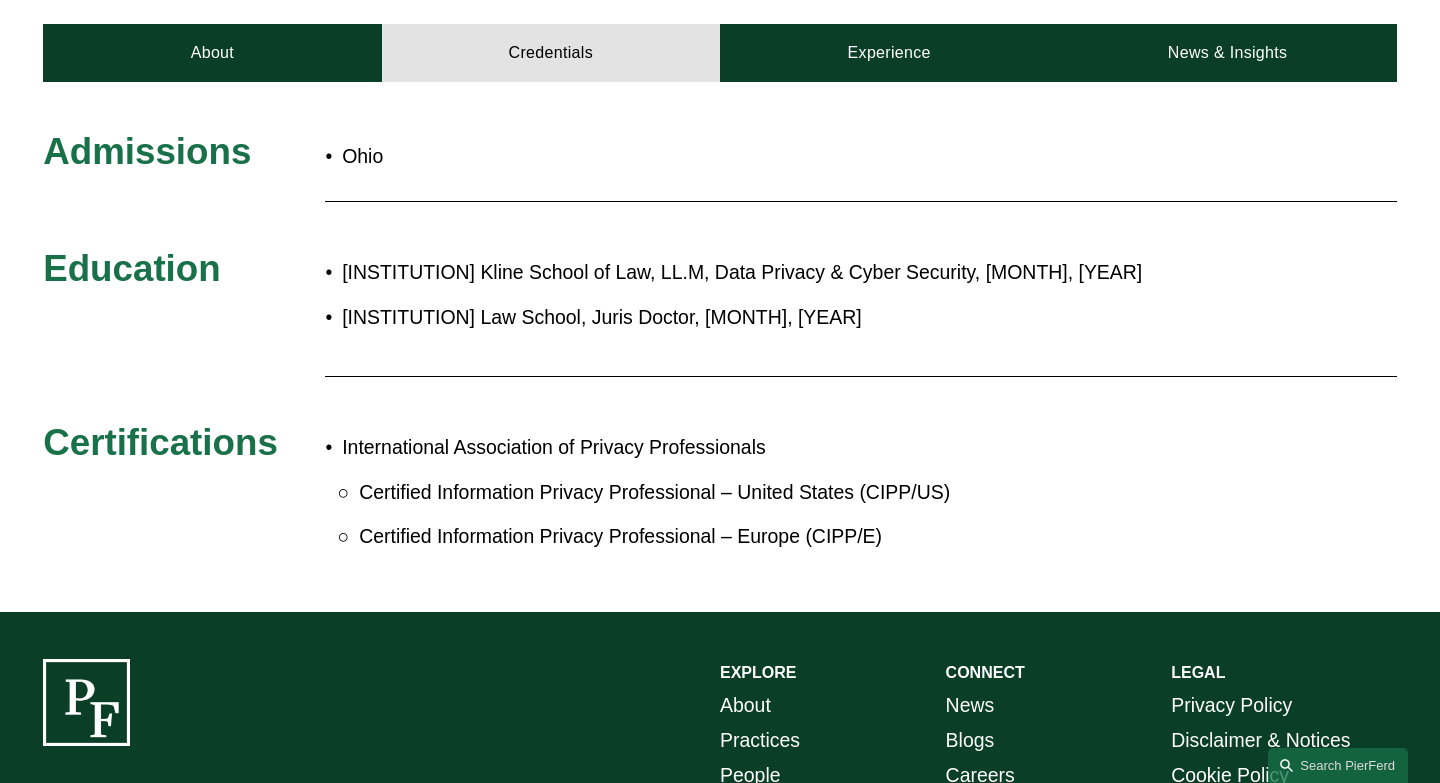 click on "Drexel University Kline School of Law, LL.M, Data Privacy & Cyber Security, May, 2023" at bounding box center (784, 272) 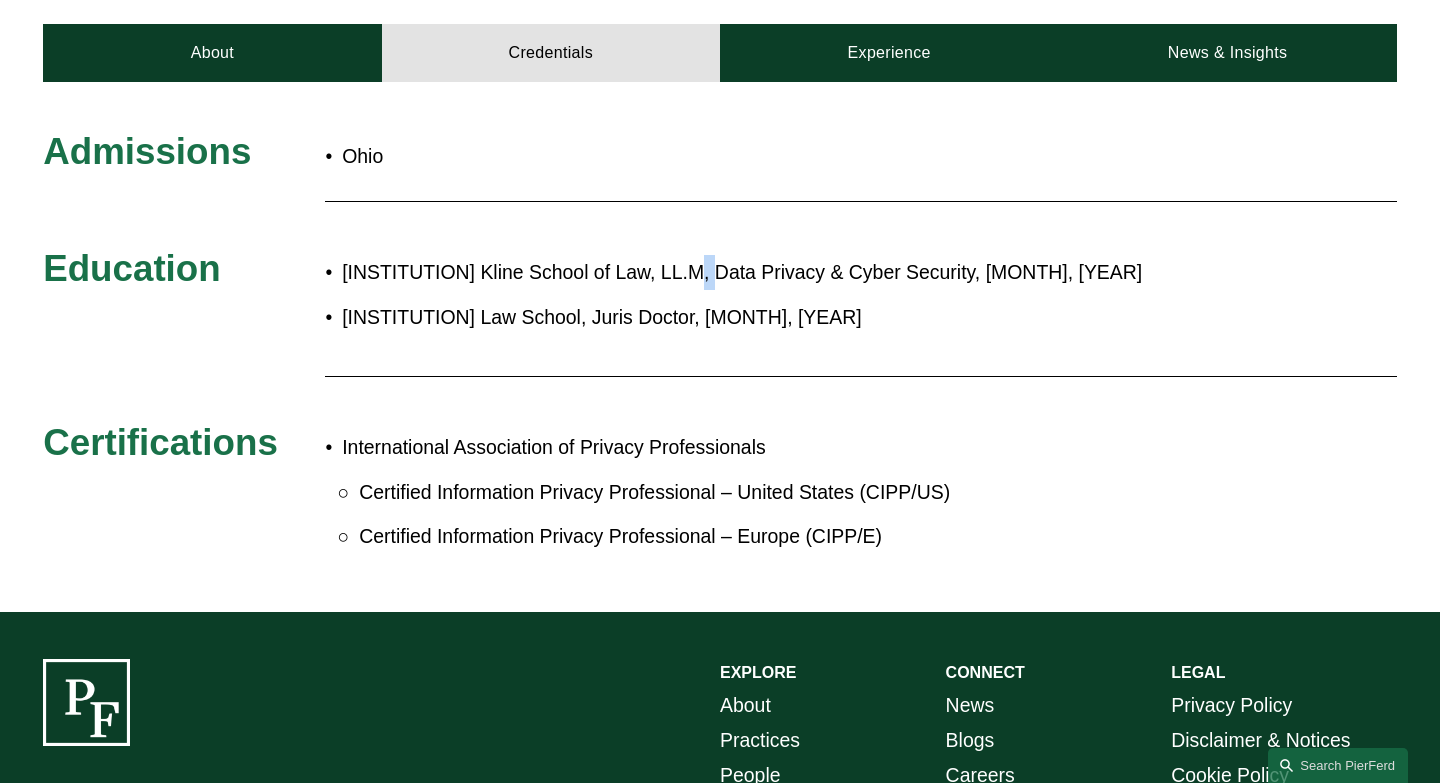 click on "Drexel University Kline School of Law, LL.M, Data Privacy & Cyber Security, May, 2023" at bounding box center [784, 272] 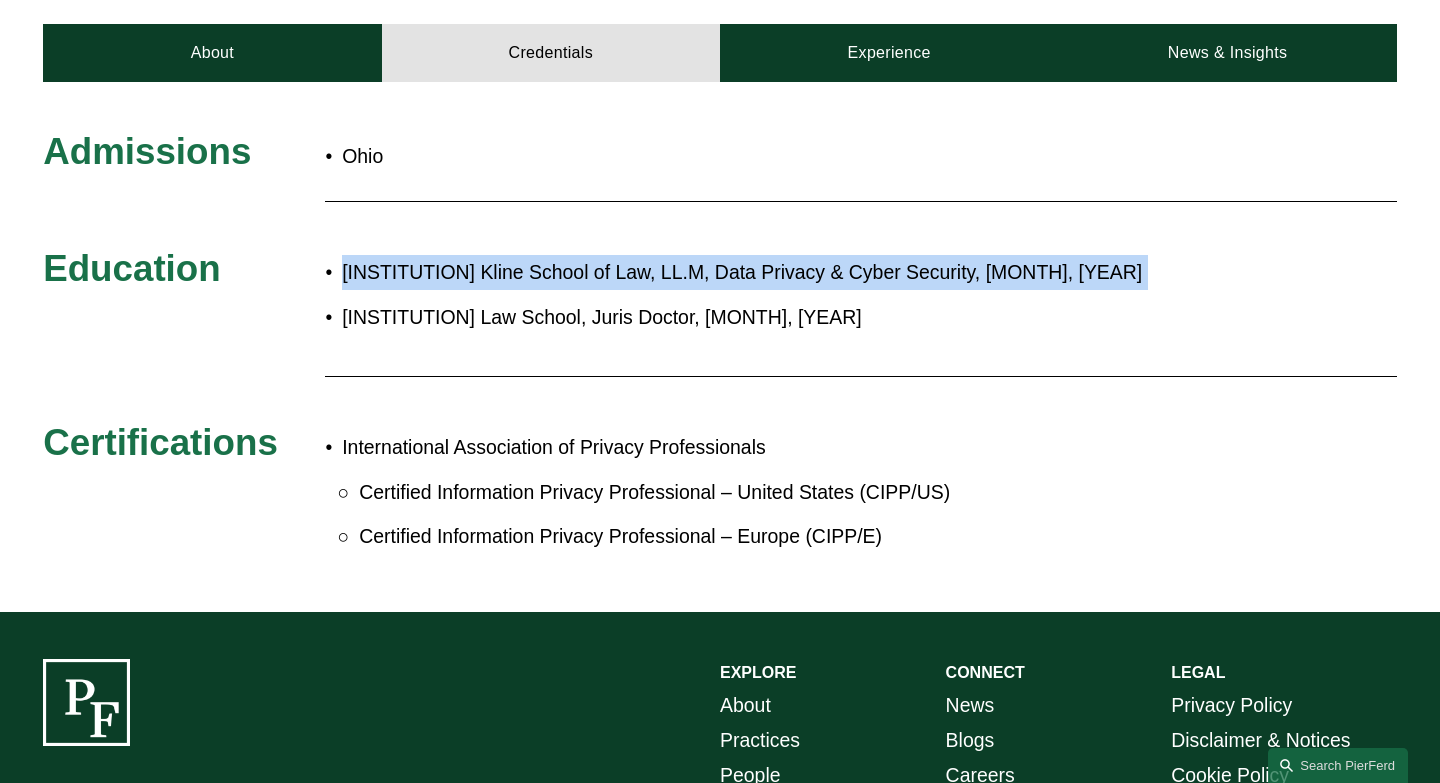 click on "Drexel University Kline School of Law, LL.M, Data Privacy & Cyber Security, May, 2023" at bounding box center [784, 272] 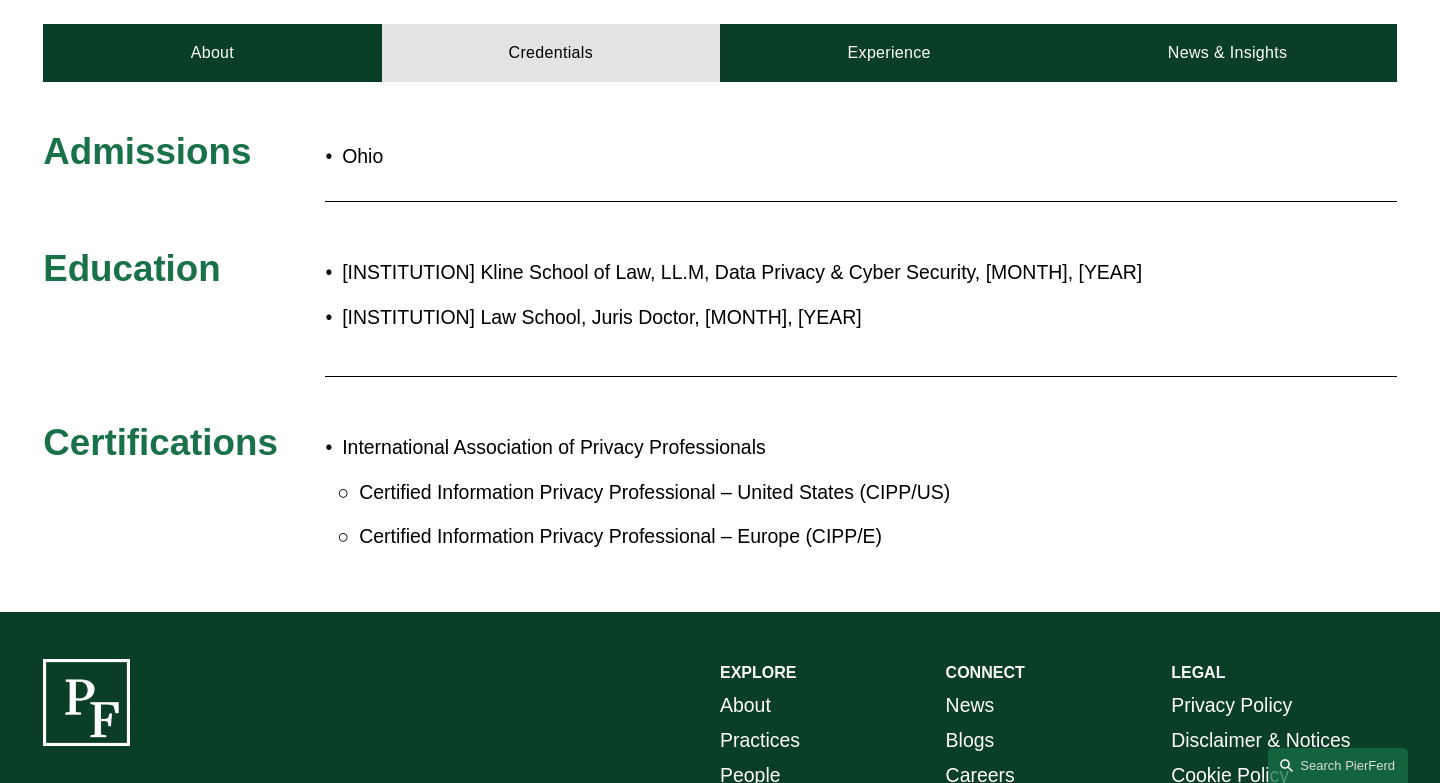 click on "Drexel University Kline School of Law, LL.M, Data Privacy & Cyber Security, May, 2023" at bounding box center (784, 272) 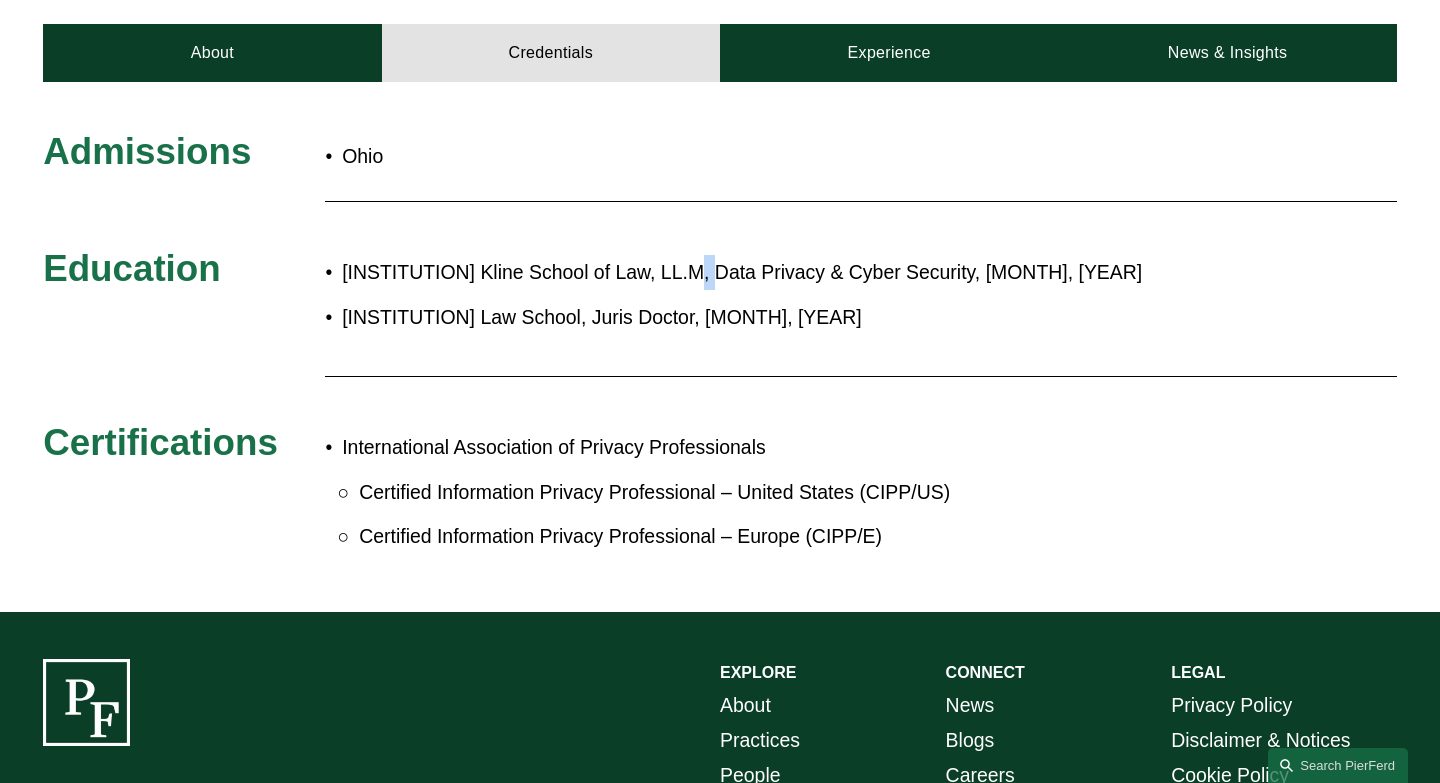 click on "Drexel University Kline School of Law, LL.M, Data Privacy & Cyber Security, May, 2023" at bounding box center [784, 272] 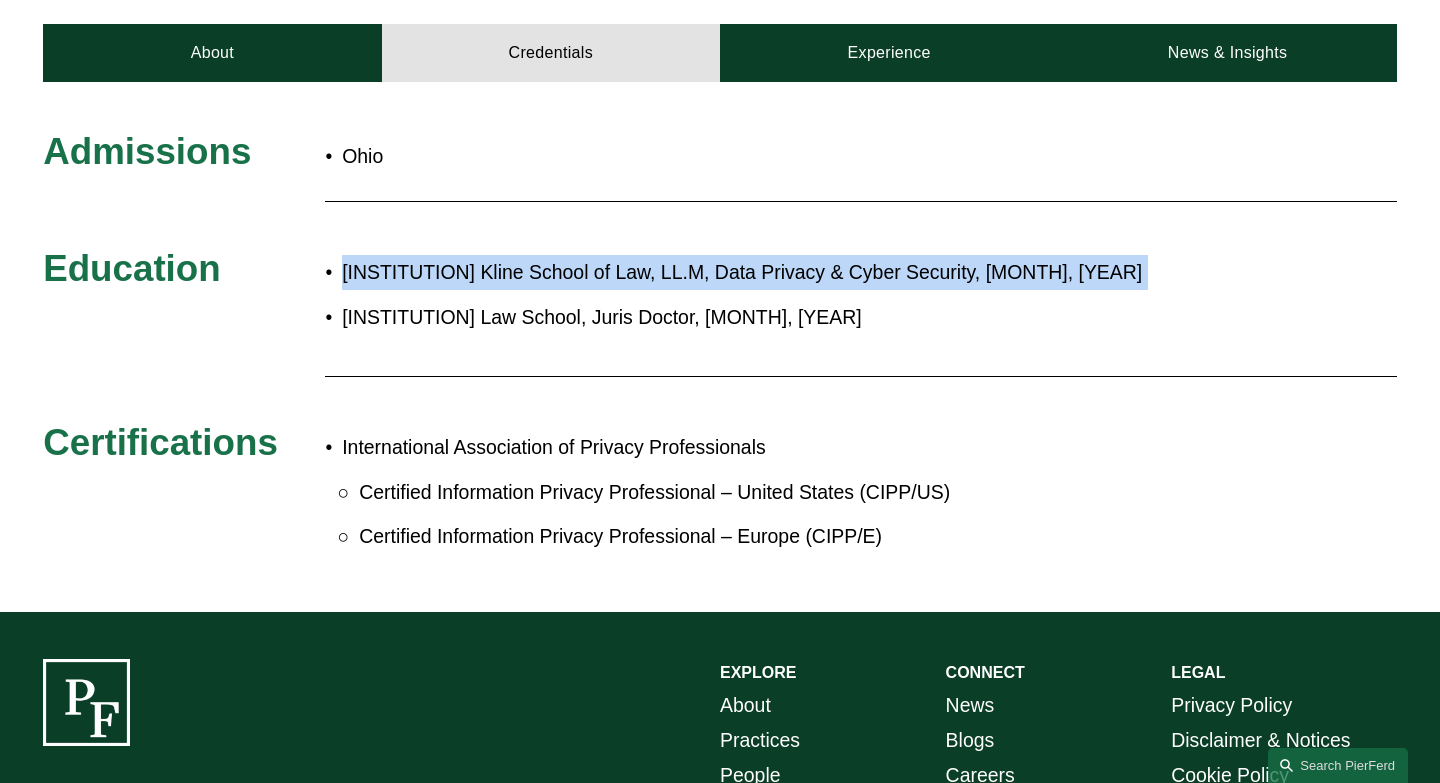 click on "Capital University Law School, Juris Doctor, June, 2013" at bounding box center [784, 317] 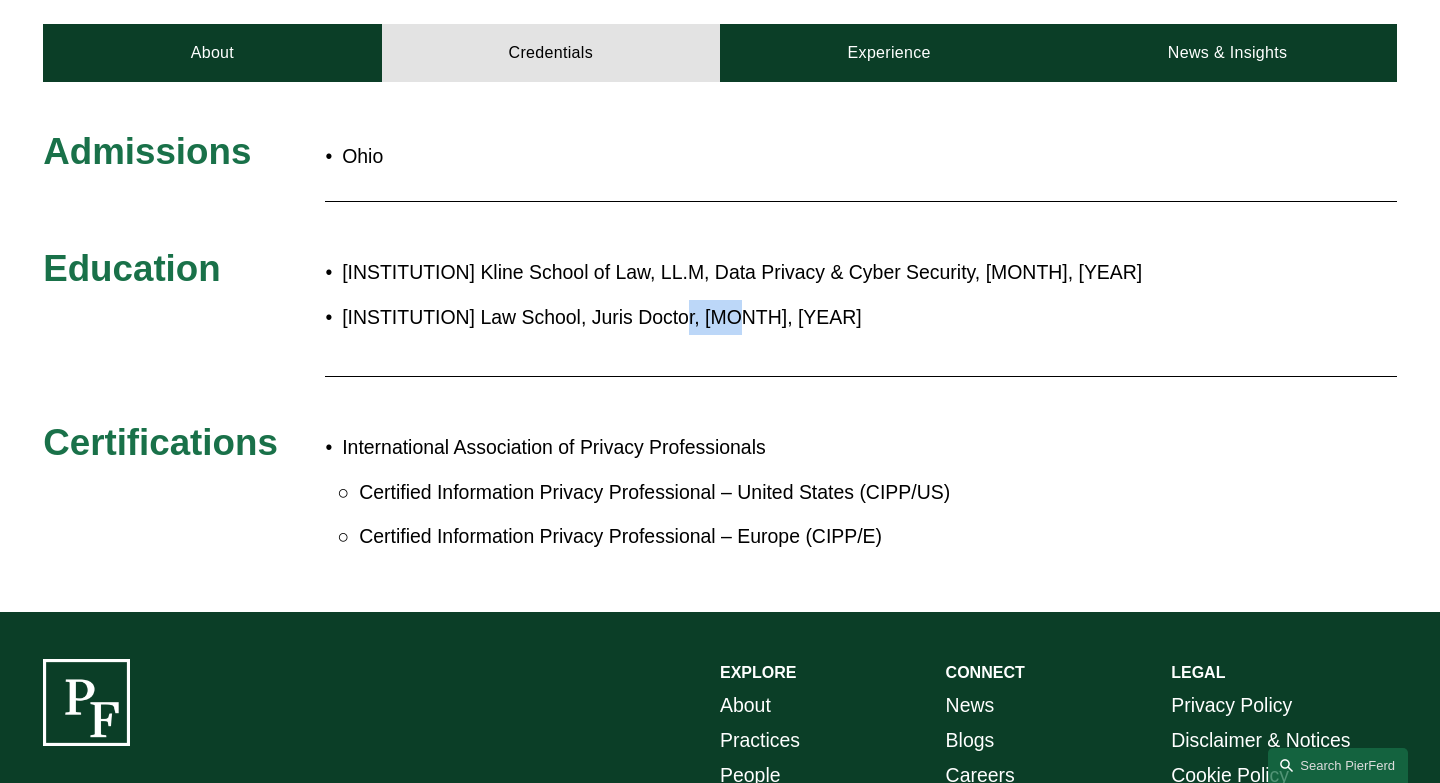 click on "Capital University Law School, Juris Doctor, June, 2013" at bounding box center [784, 317] 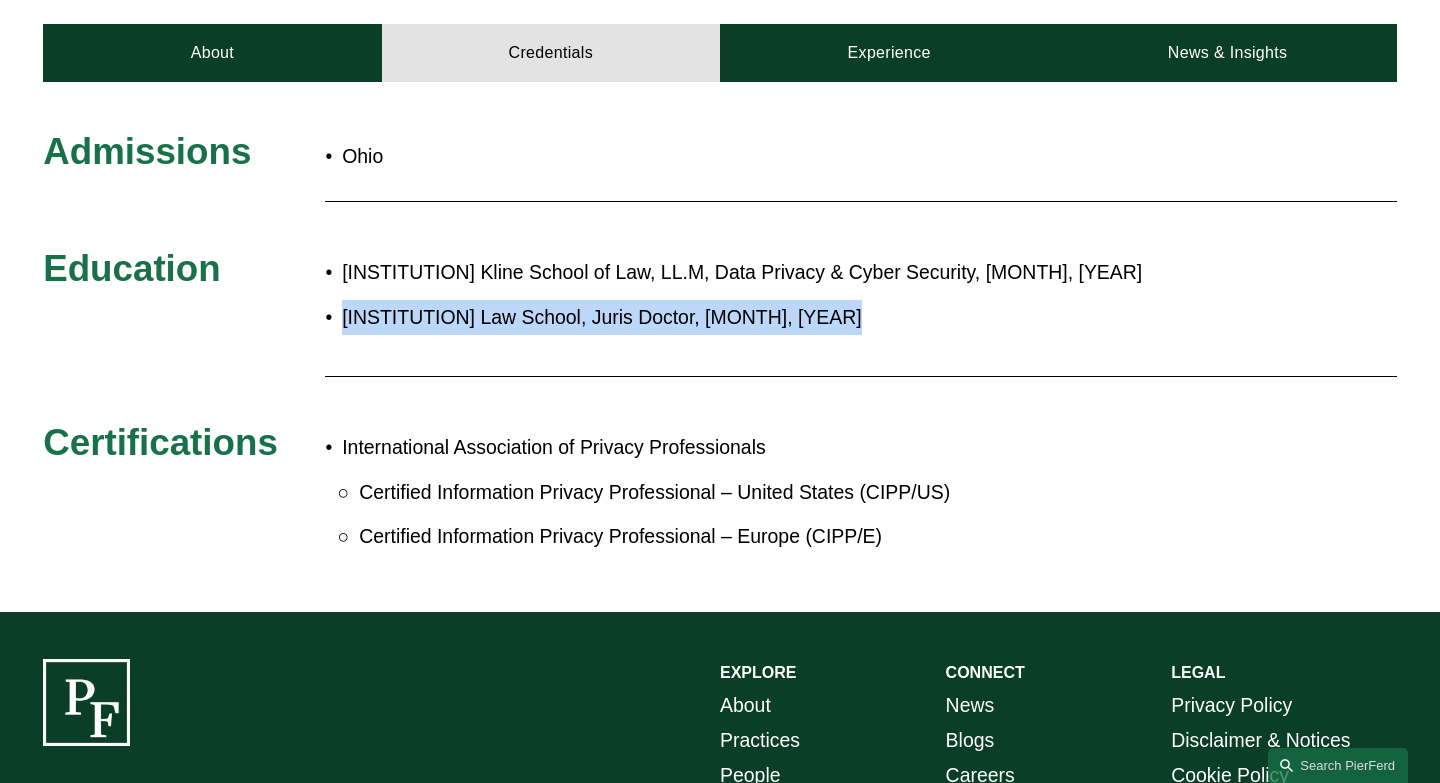 click on "Capital University Law School, Juris Doctor, June, 2013" at bounding box center [784, 317] 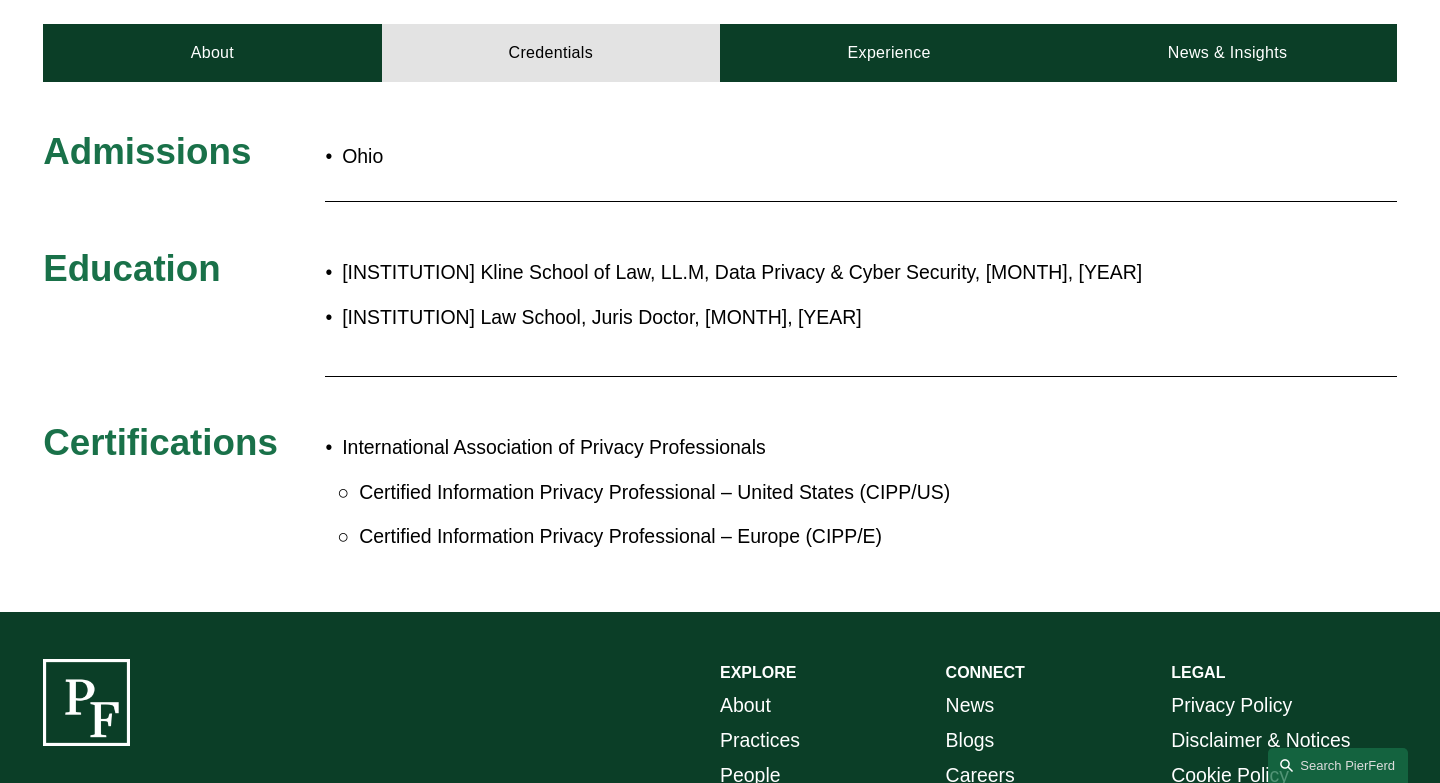 click on "Certified Information Privacy Professional – United States (CIPP/US)" at bounding box center [793, 492] 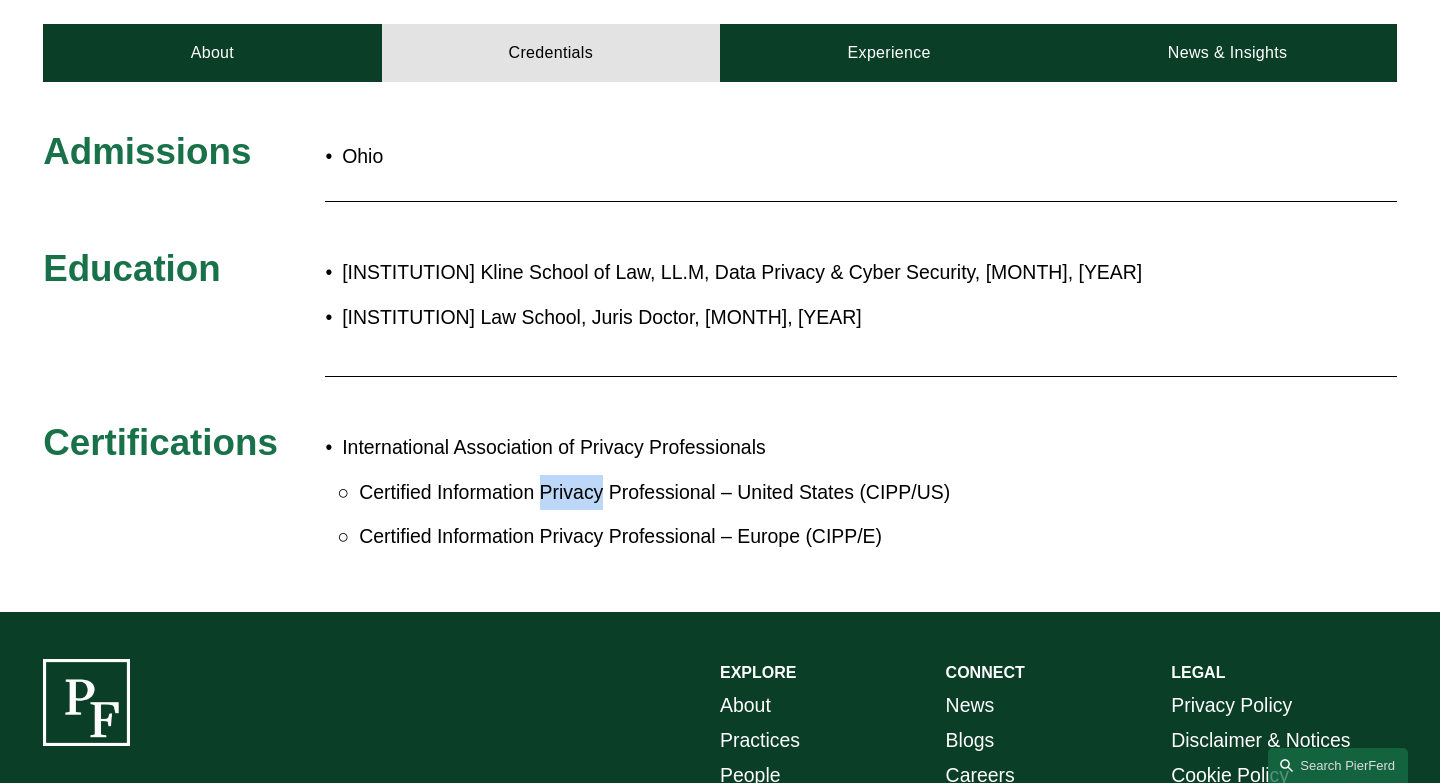 click on "Certified Information Privacy Professional – United States (CIPP/US)" at bounding box center [793, 492] 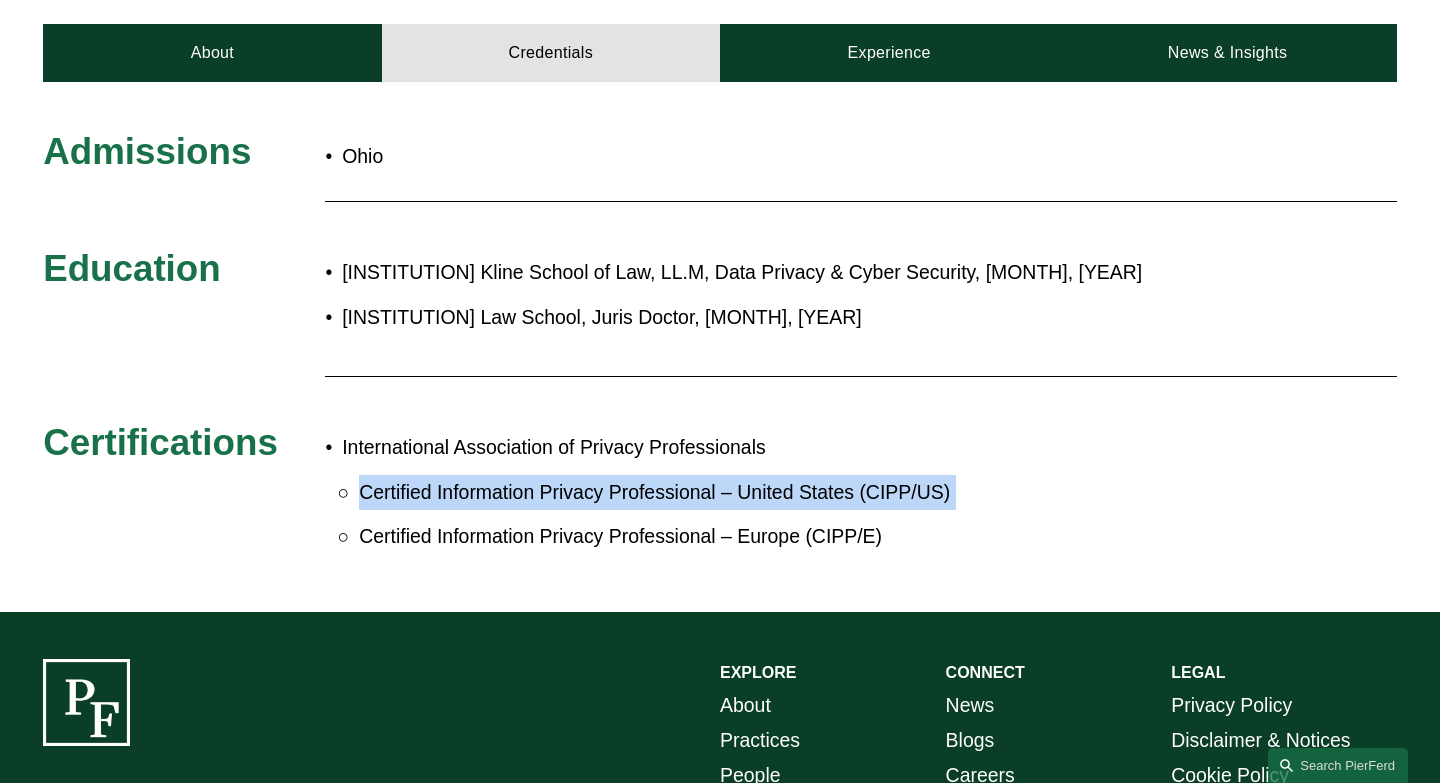 click on "Certified Information Privacy Professional – United States (CIPP/US) Certified Information Privacy Professional – Europe (CIPP/E)" at bounding box center [784, 515] 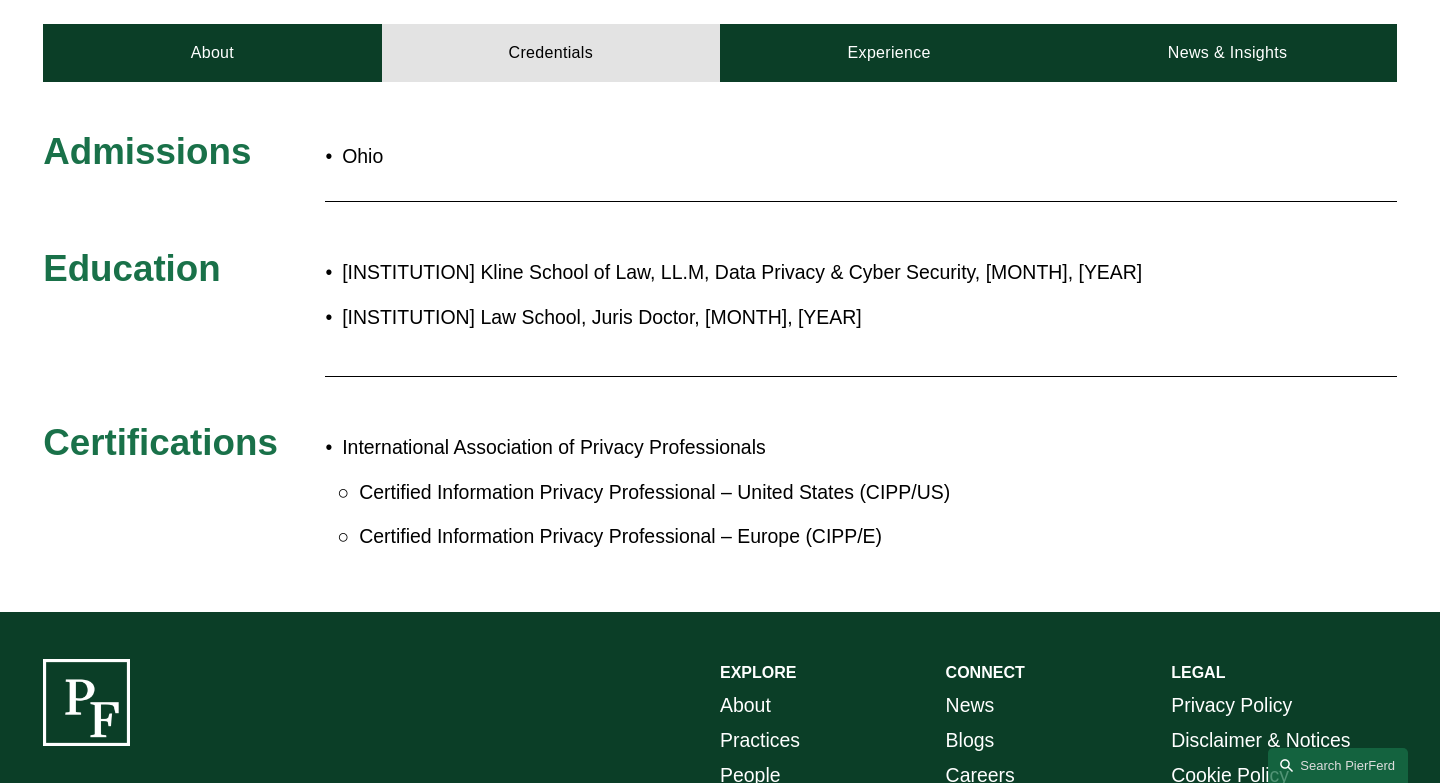 click on "Certified Information Privacy Professional – United States (CIPP/US) Certified Information Privacy Professional – Europe (CIPP/E)" at bounding box center (784, 515) 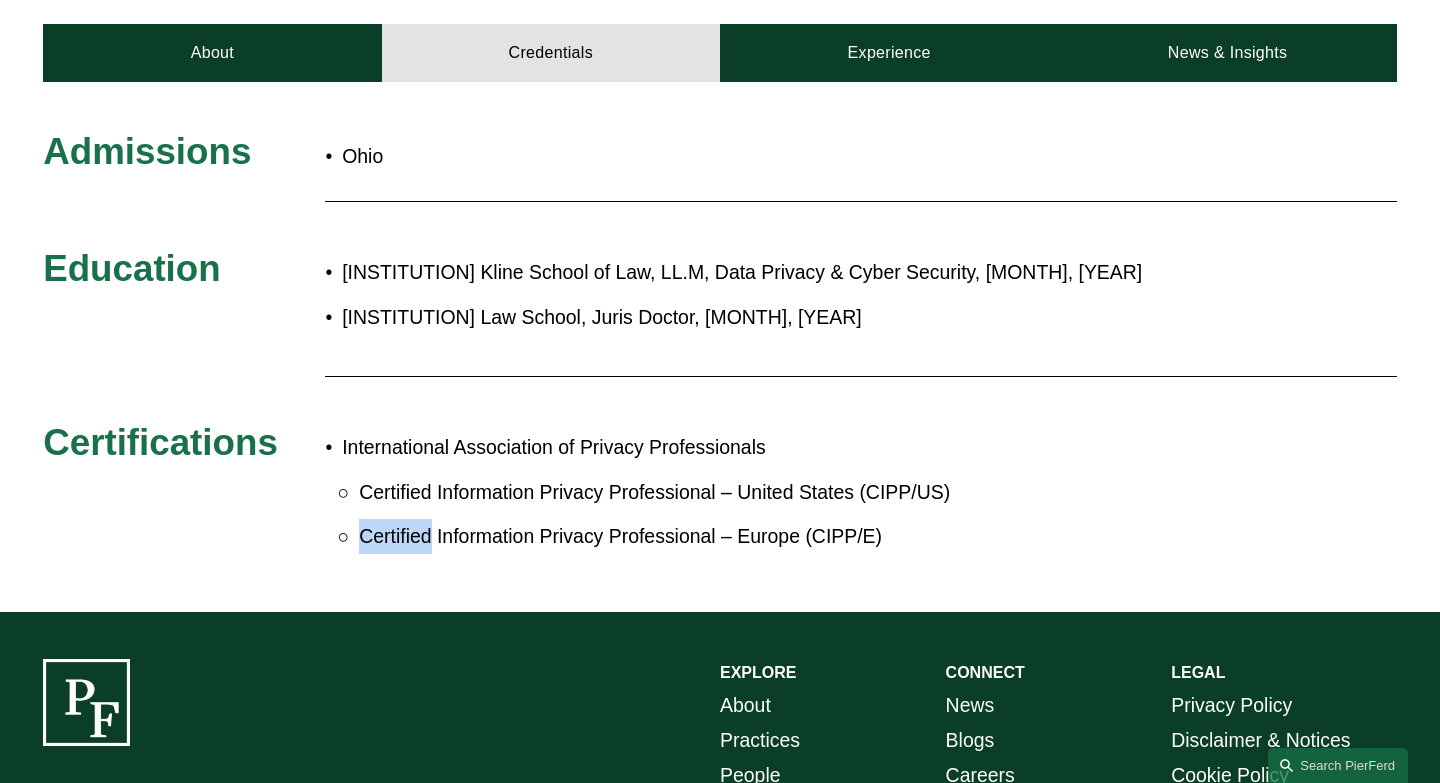 click on "International Association of Privacy Professionals" at bounding box center (784, 447) 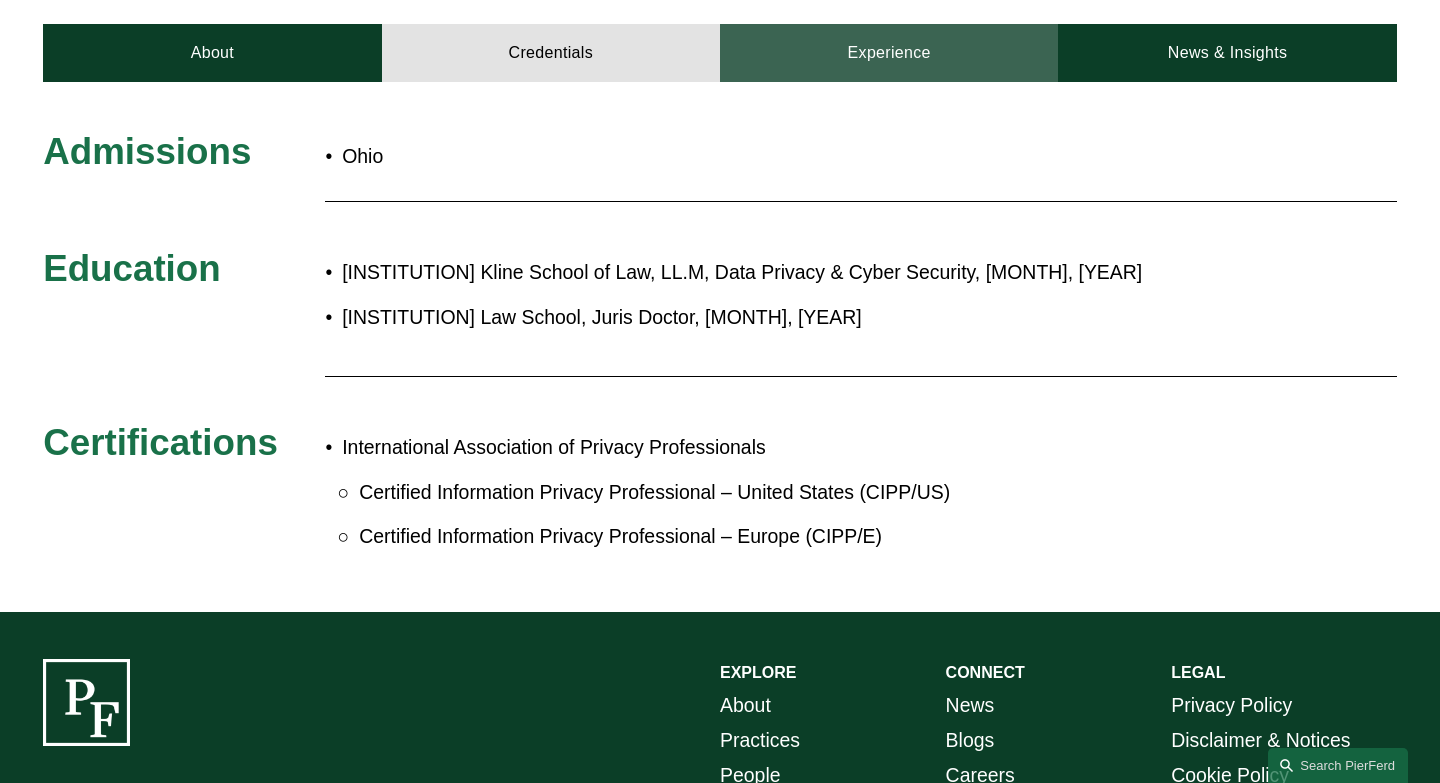 click on "Experience" at bounding box center (889, 53) 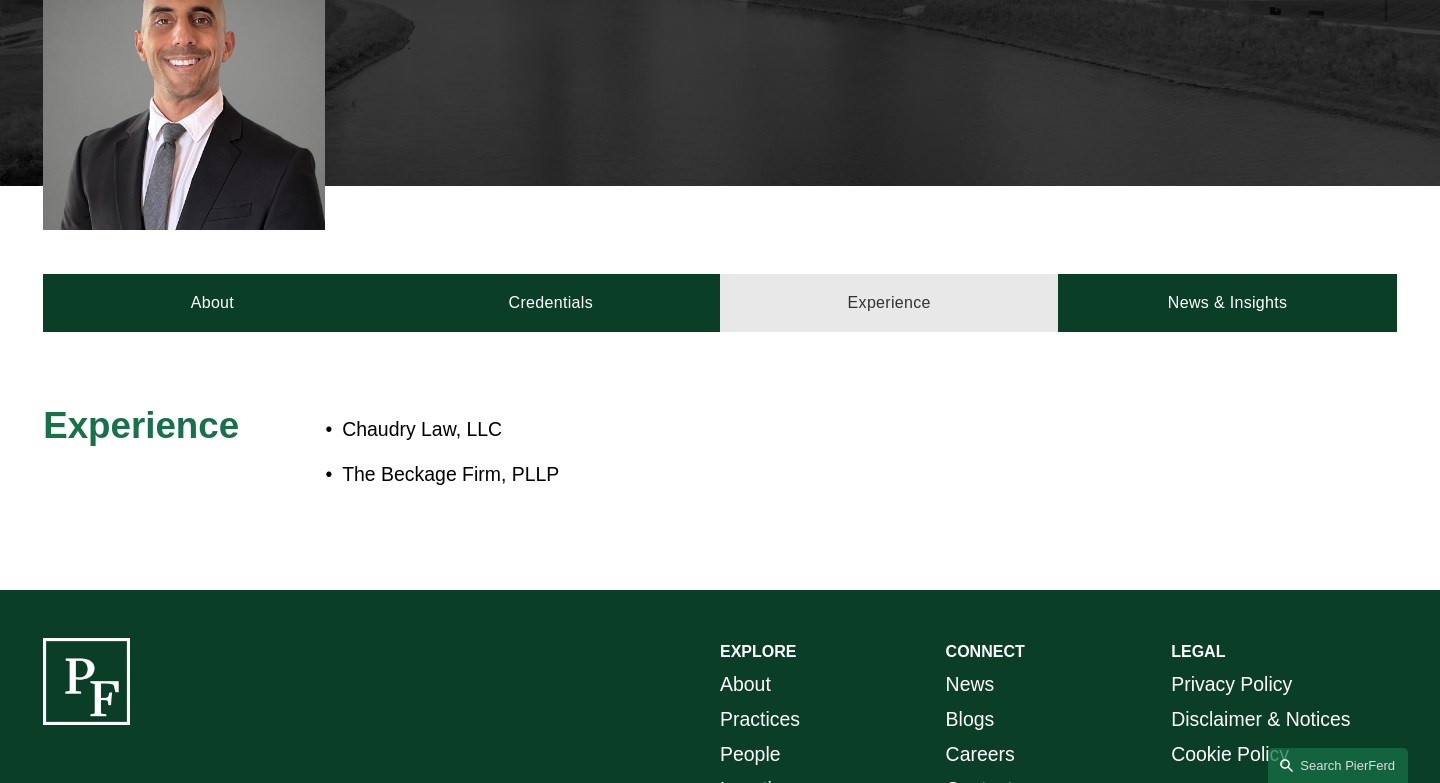 scroll, scrollTop: 806, scrollLeft: 0, axis: vertical 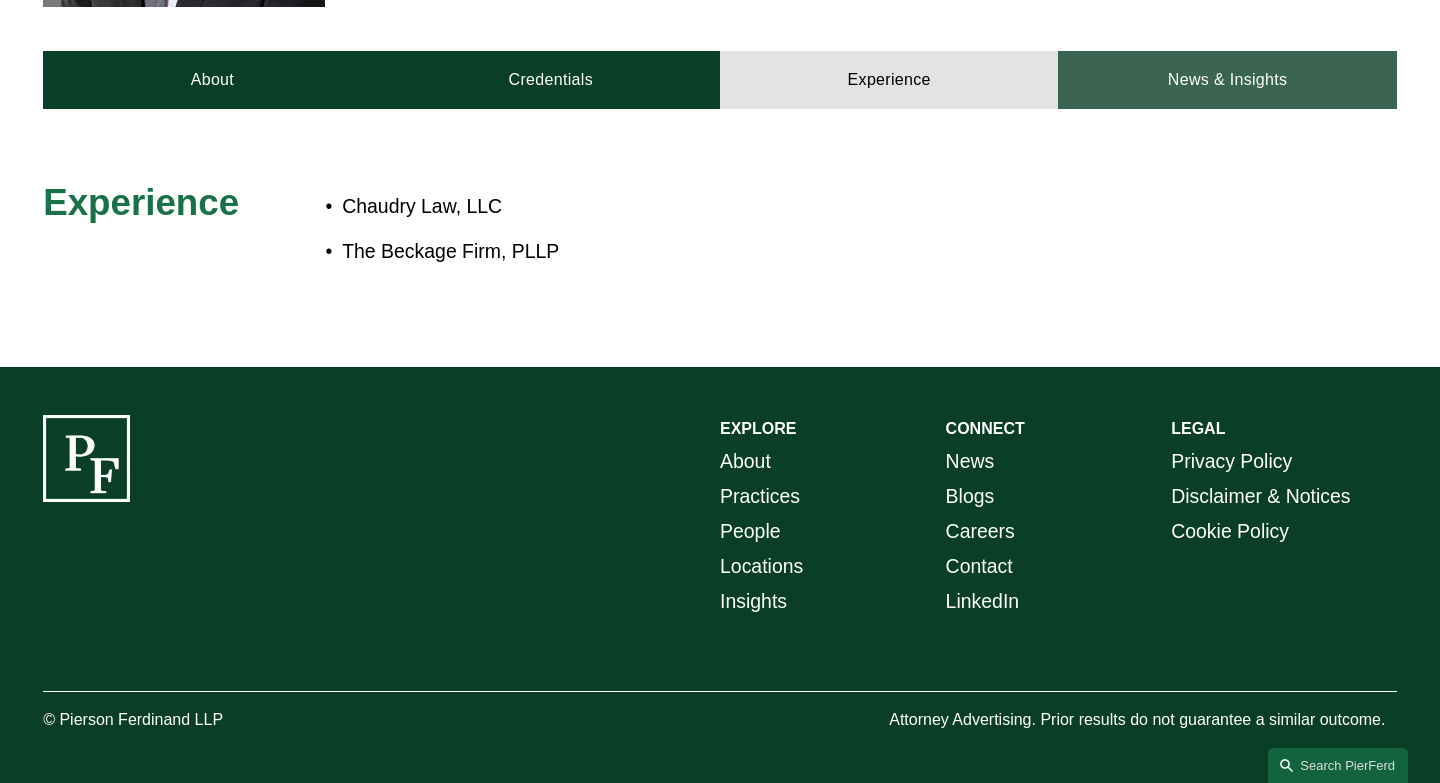 click on "News & Insights" at bounding box center [1227, 80] 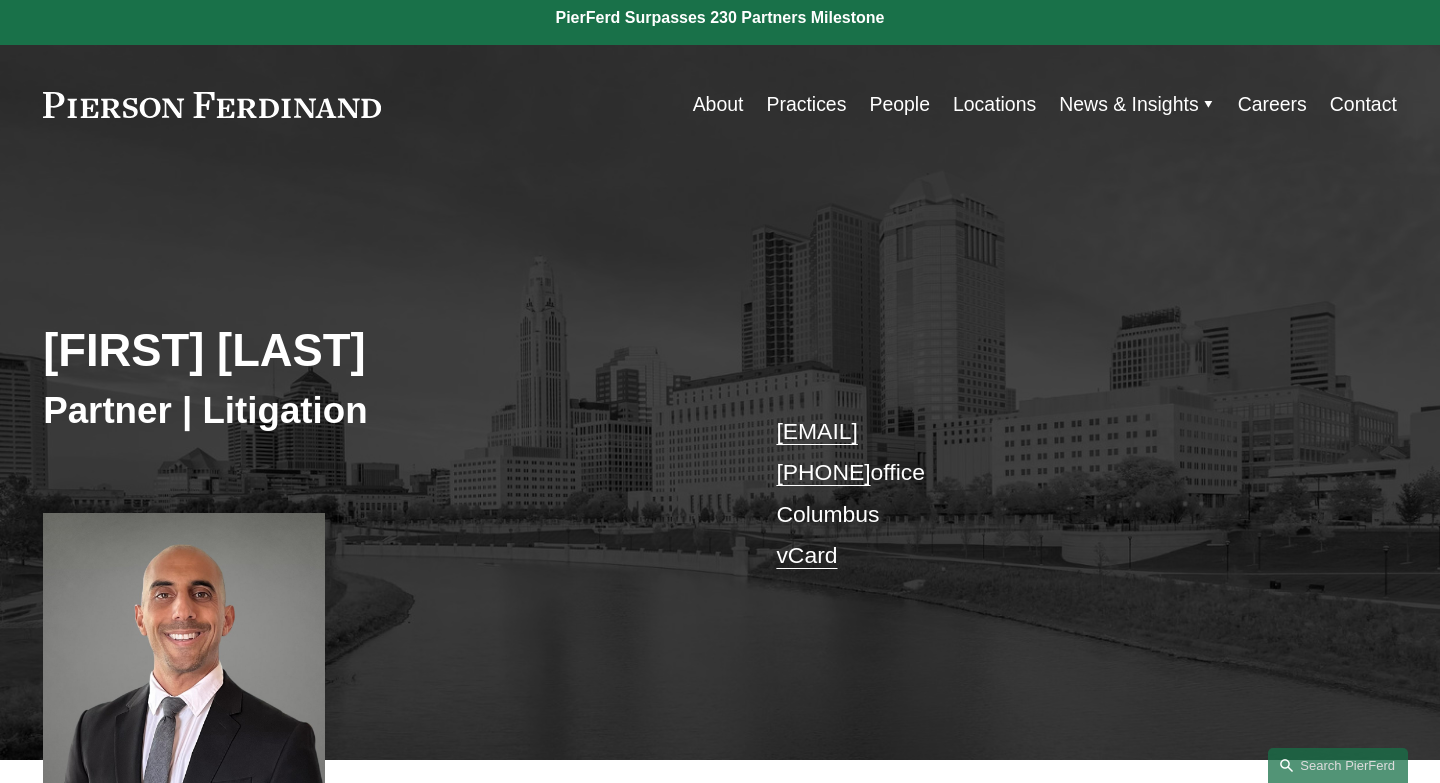 scroll, scrollTop: 0, scrollLeft: 0, axis: both 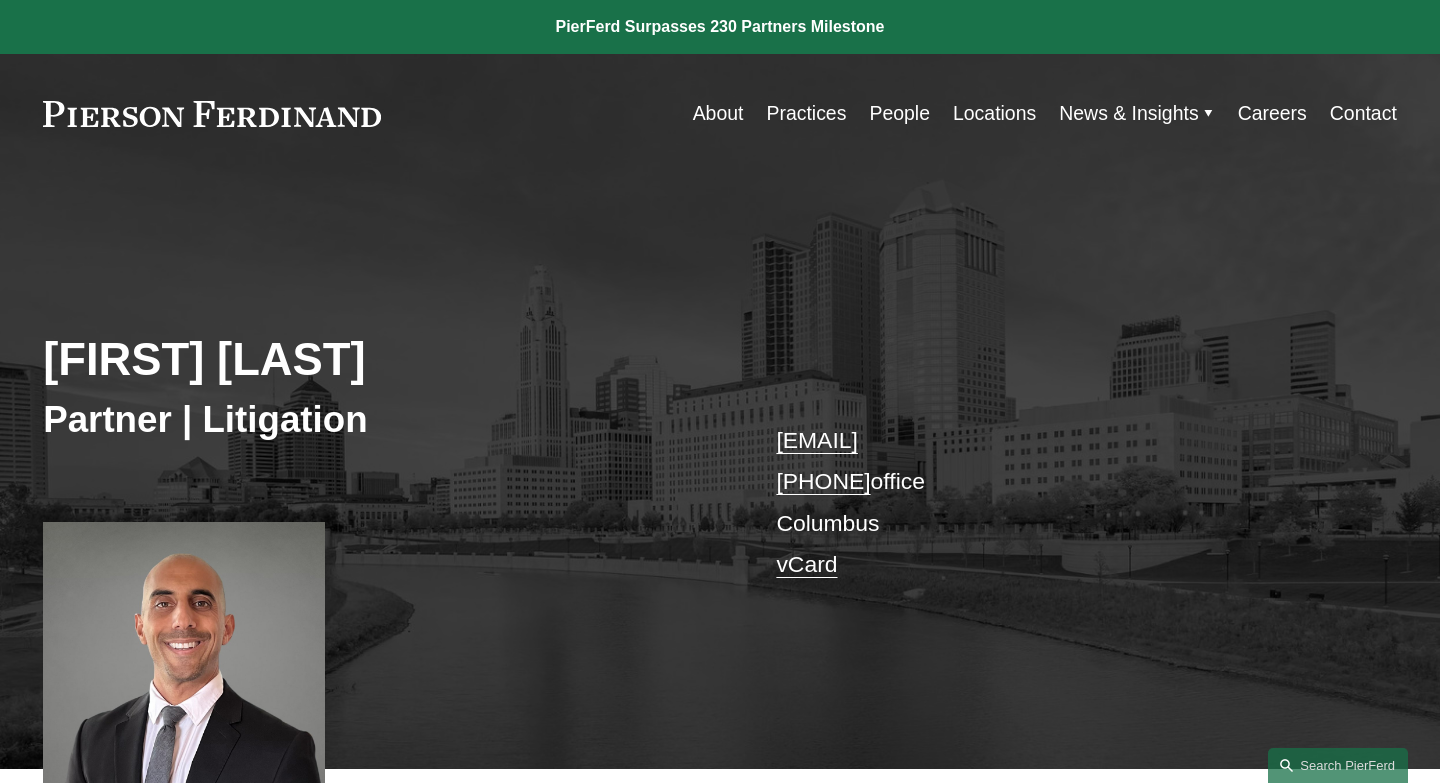 click on "Practices" at bounding box center (806, 113) 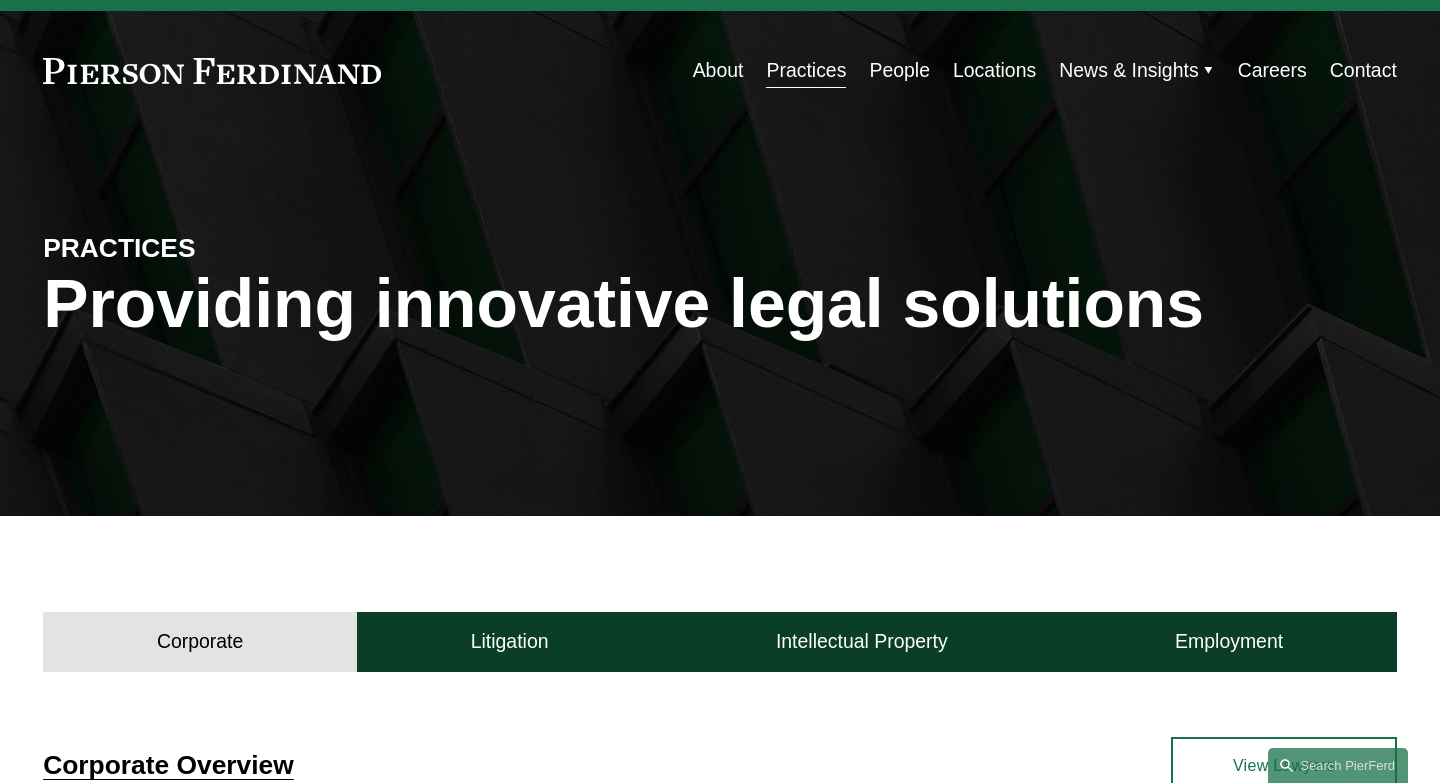 scroll, scrollTop: 0, scrollLeft: 0, axis: both 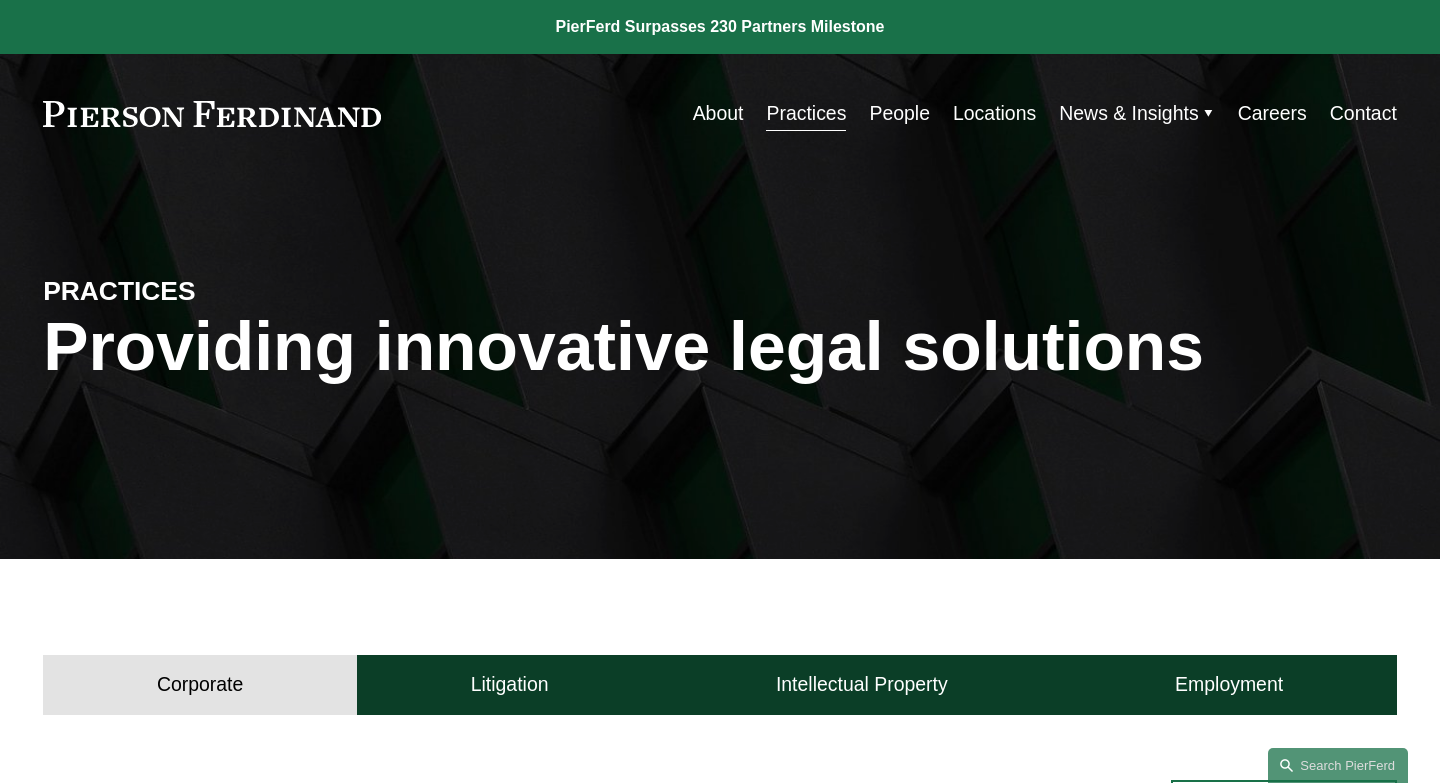 click at bounding box center [720, 27] 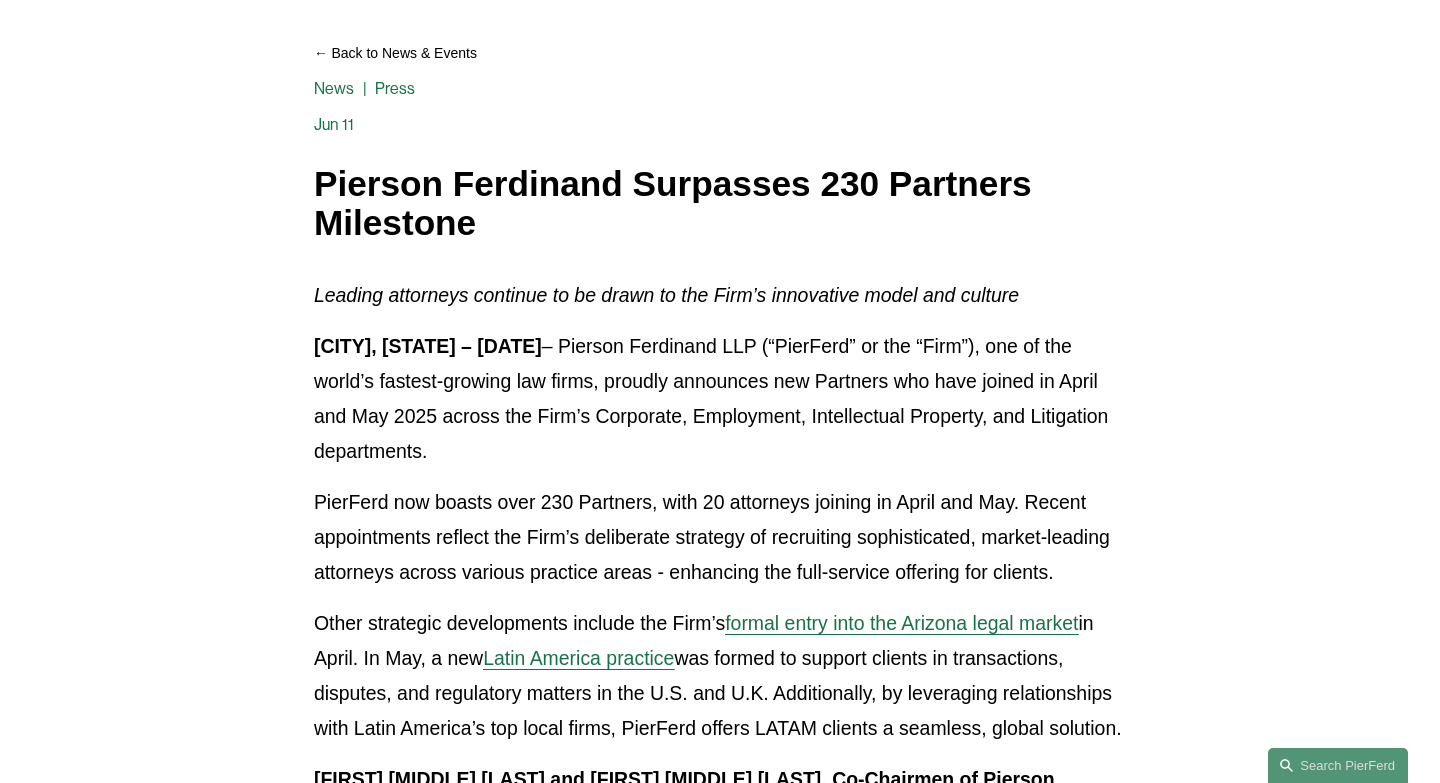 scroll, scrollTop: 220, scrollLeft: 0, axis: vertical 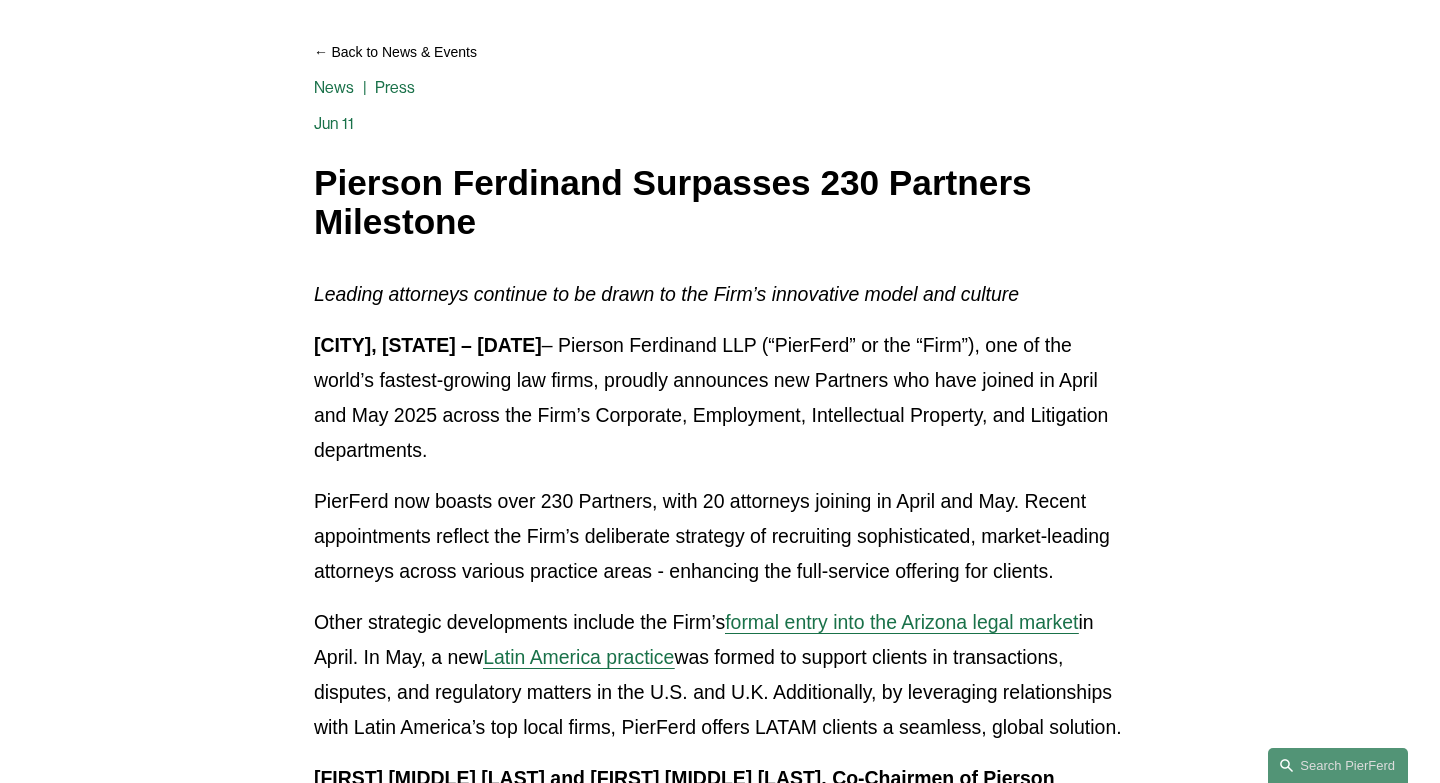 click on "PierFerd now boasts over 230 Partners, with 20 attorneys joining in April and May. Recent appointments reflect the Firm’s deliberate strategy of recruiting sophisticated, market-leading attorneys across various practice areas - enhancing the full-service offering for clients." at bounding box center [720, 536] 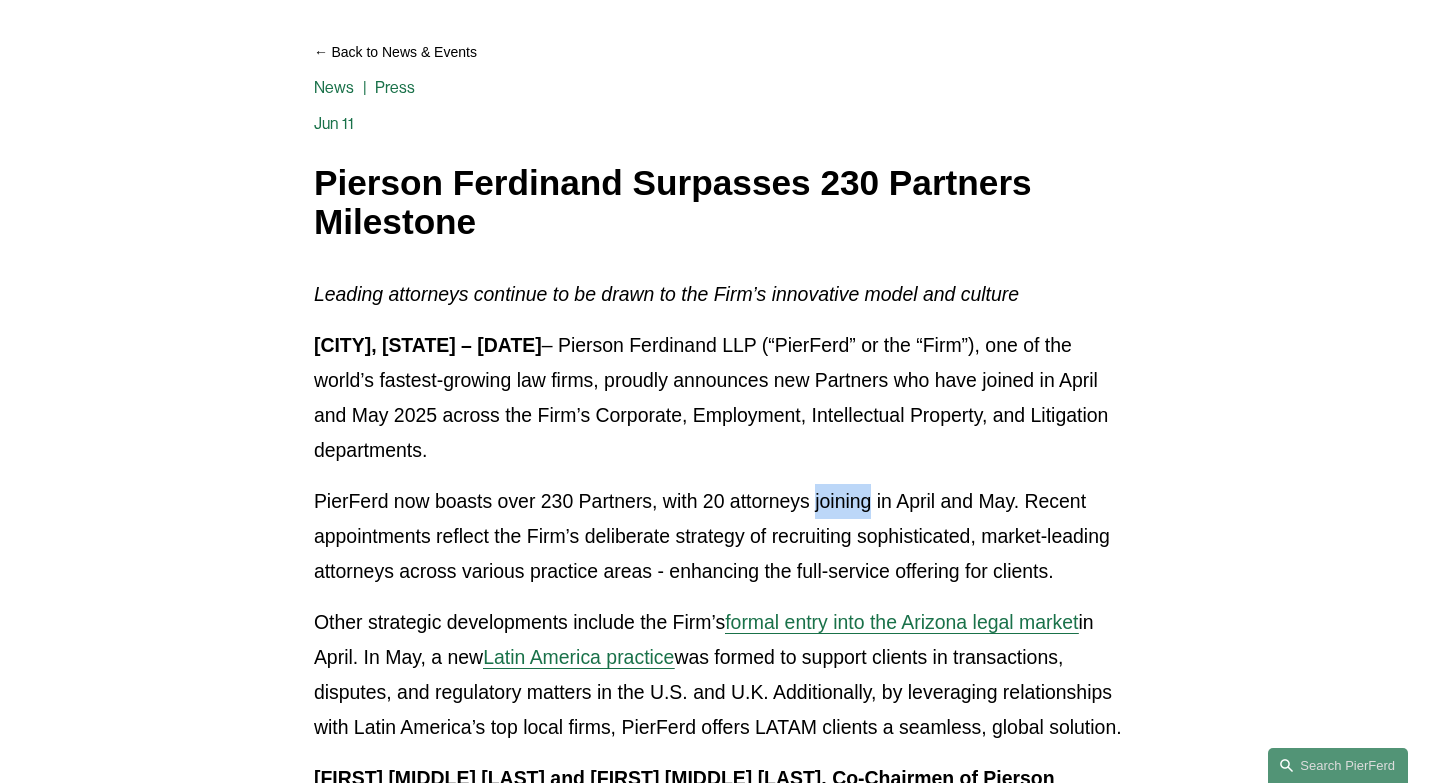 click on "PierFerd now boasts over 230 Partners, with 20 attorneys joining in April and May. Recent appointments reflect the Firm’s deliberate strategy of recruiting sophisticated, market-leading attorneys across various practice areas - enhancing the full-service offering for clients." at bounding box center [720, 536] 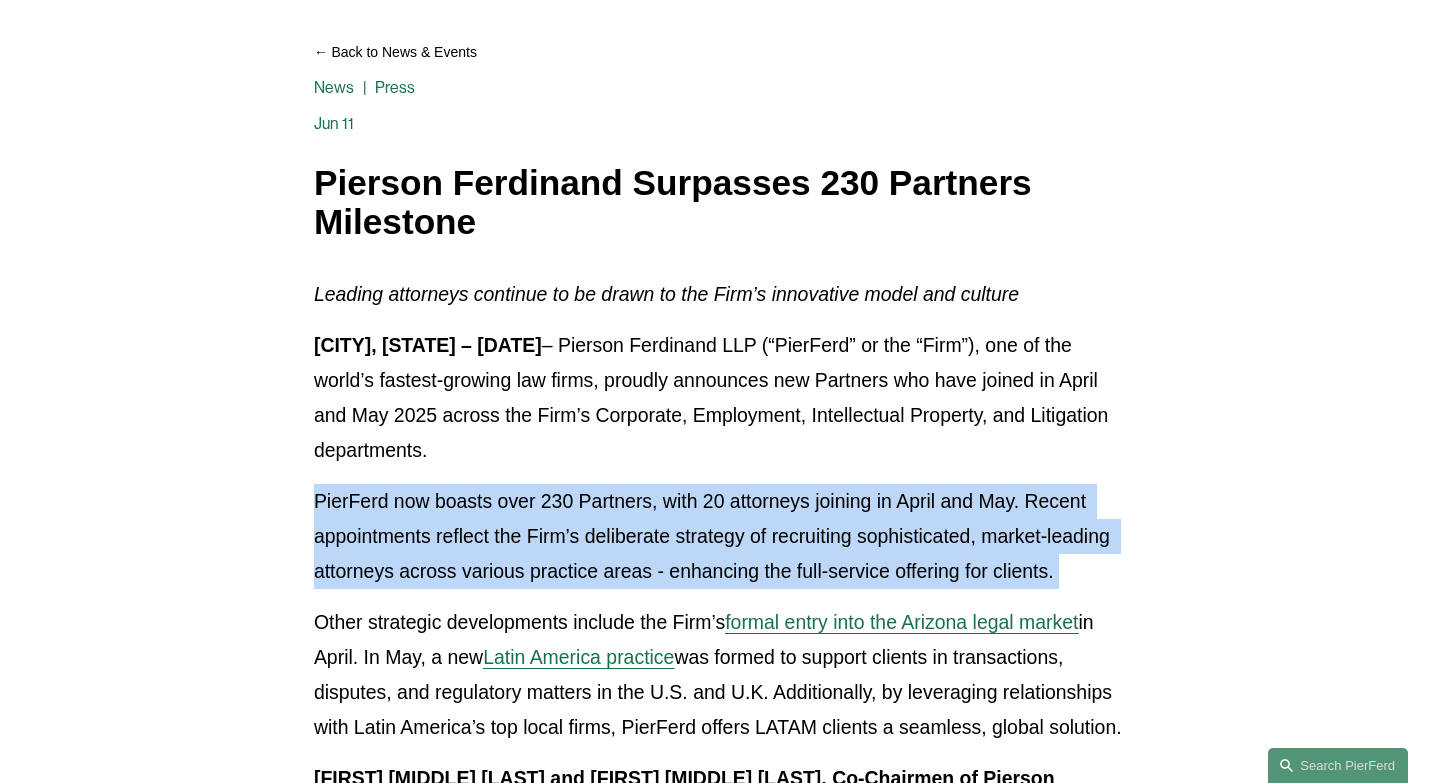 click on "PierFerd now boasts over 230 Partners, with 20 attorneys joining in April and May. Recent appointments reflect the Firm’s deliberate strategy of recruiting sophisticated, market-leading attorneys across various practice areas - enhancing the full-service offering for clients." at bounding box center (720, 536) 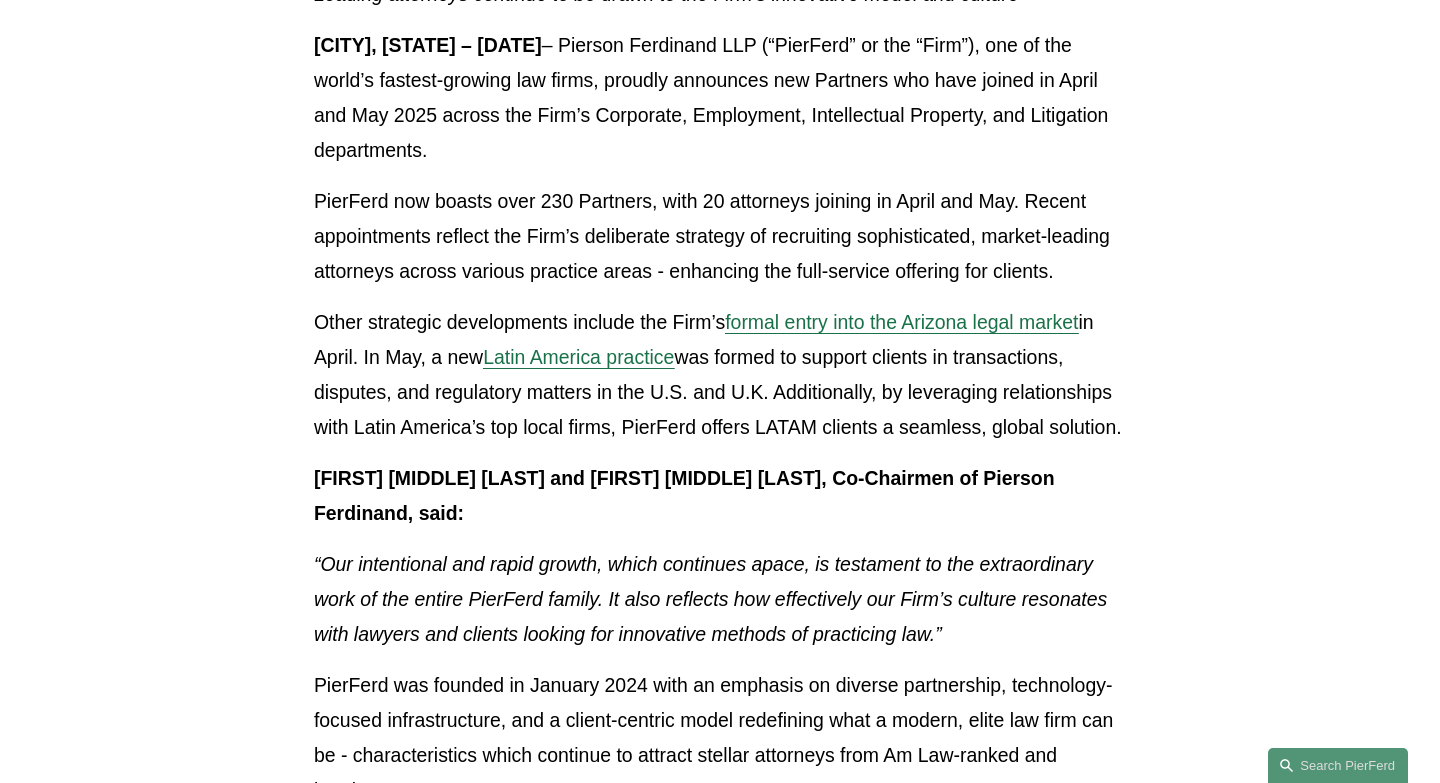 scroll, scrollTop: 0, scrollLeft: 0, axis: both 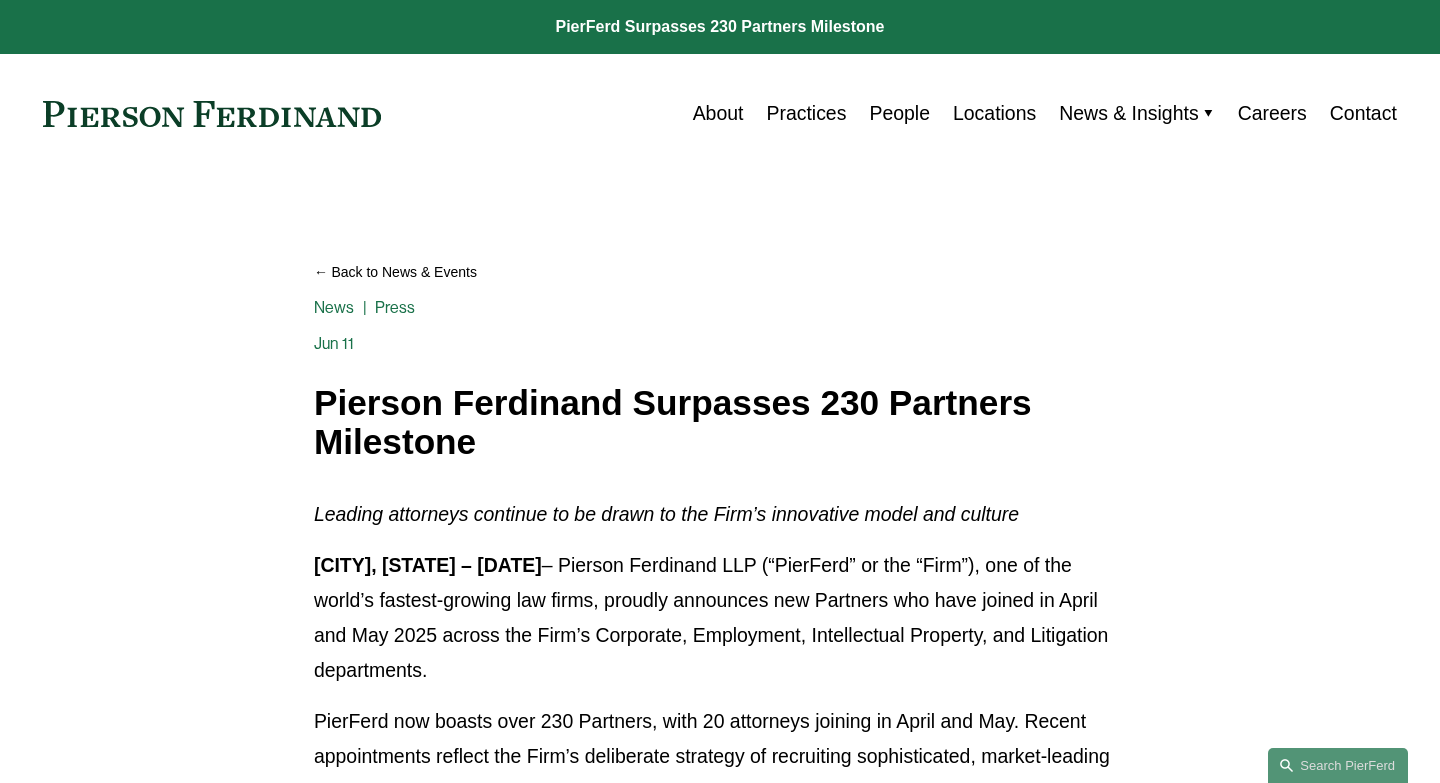 click on "People" at bounding box center [899, 113] 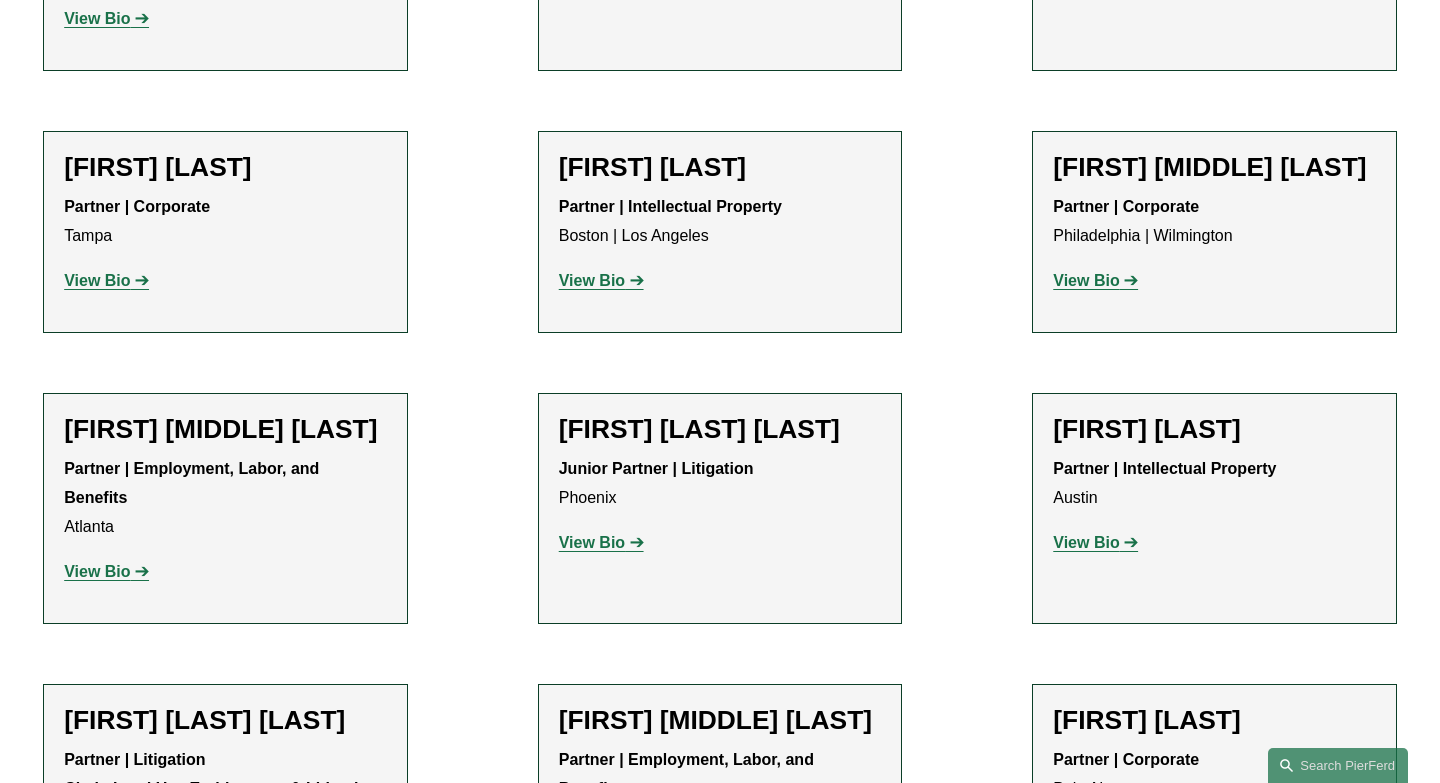 scroll, scrollTop: 1602, scrollLeft: 0, axis: vertical 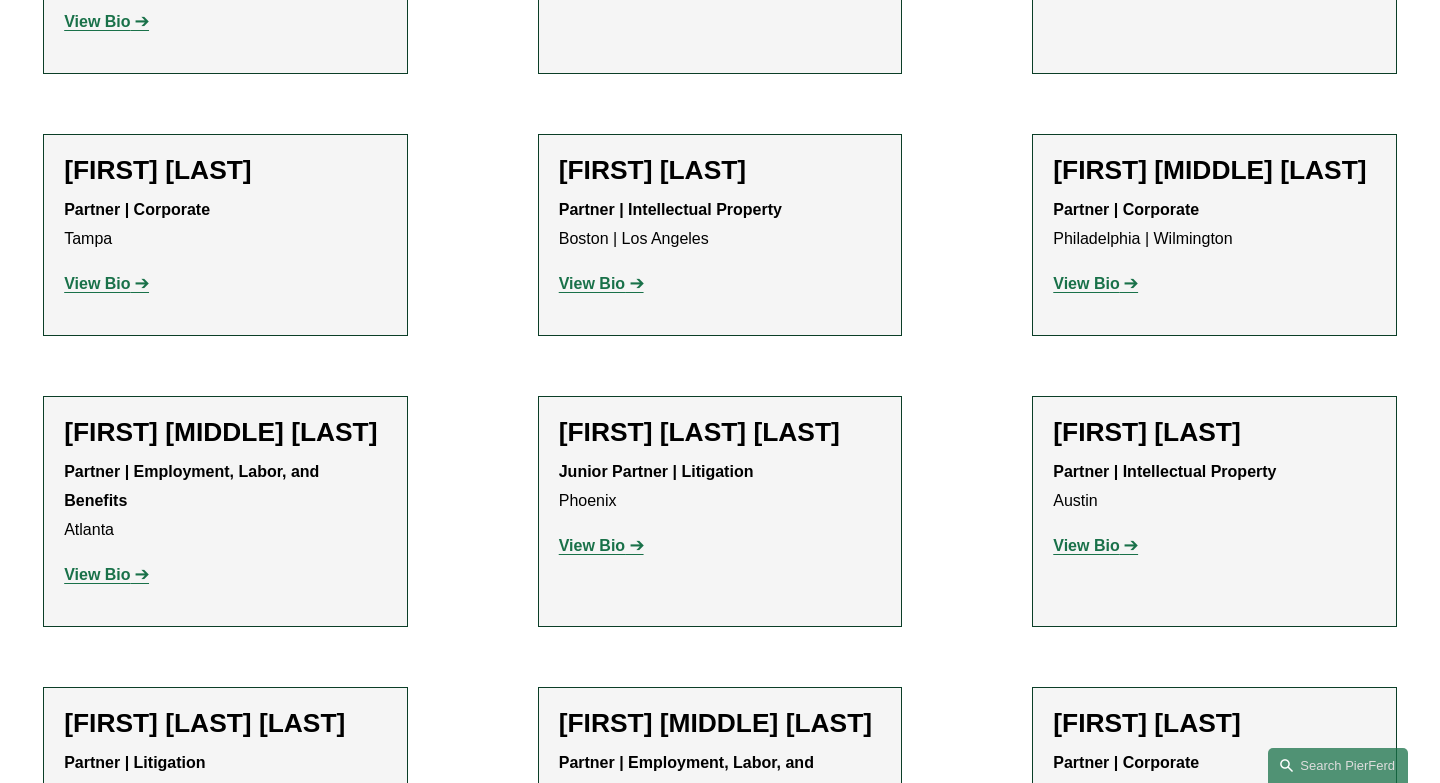 click on "View Bio" 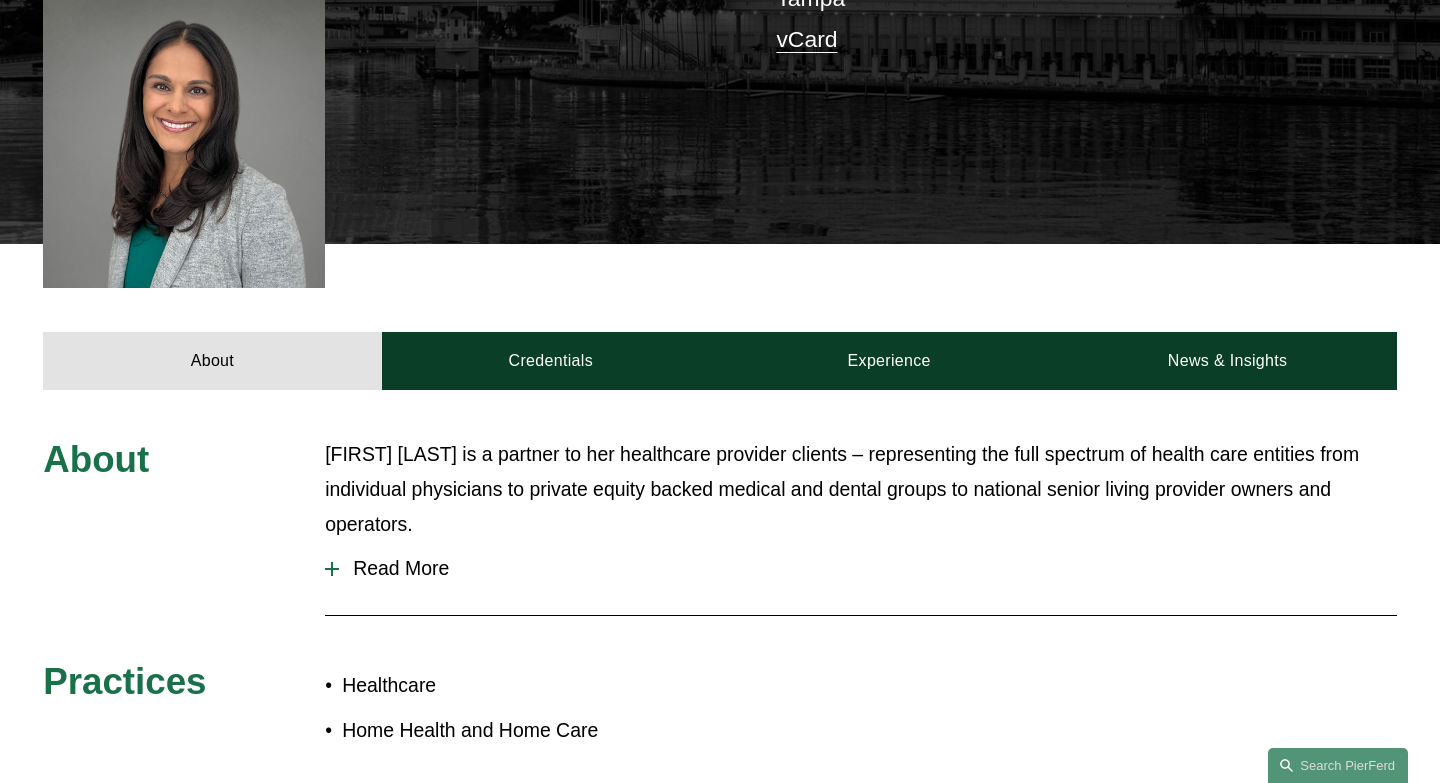 scroll, scrollTop: 526, scrollLeft: 0, axis: vertical 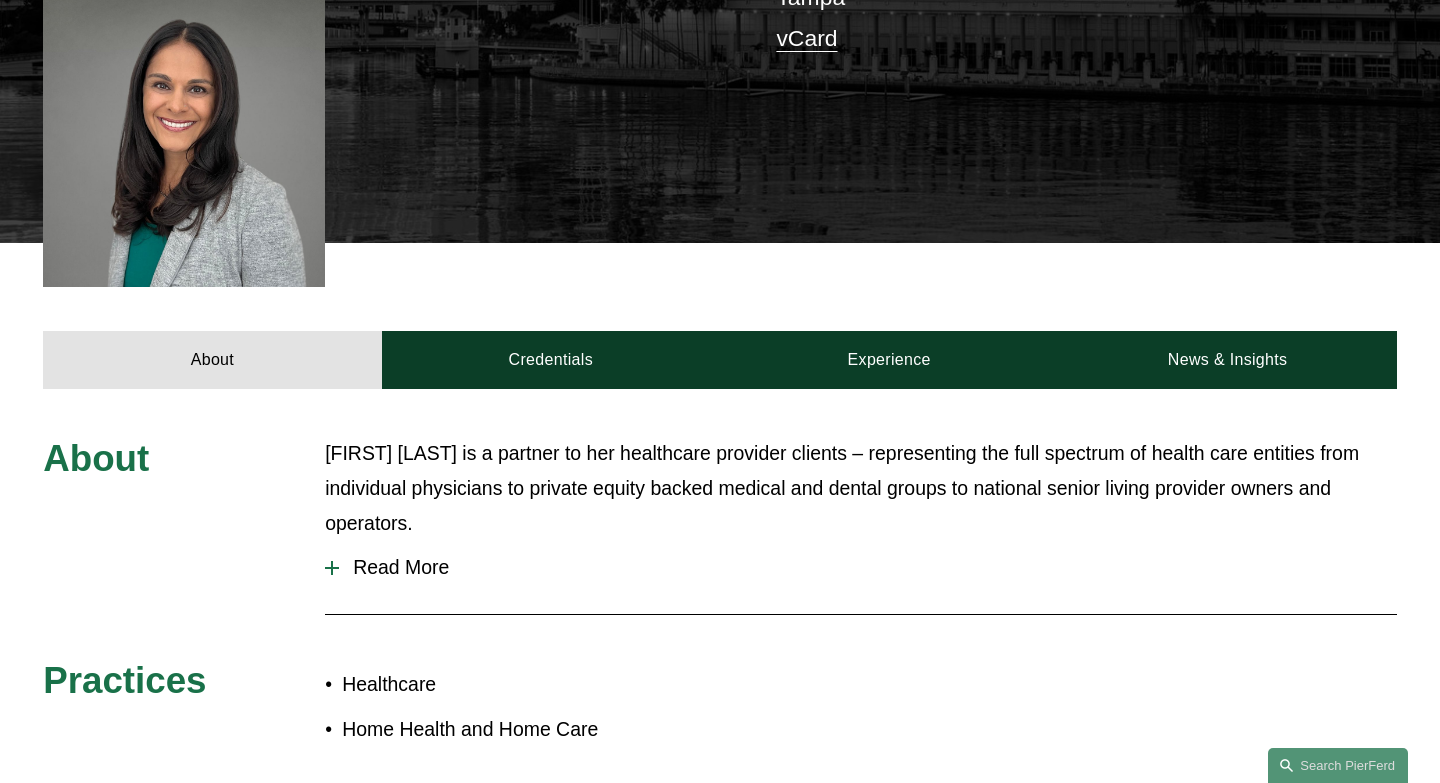click on "Read More" at bounding box center [868, 567] 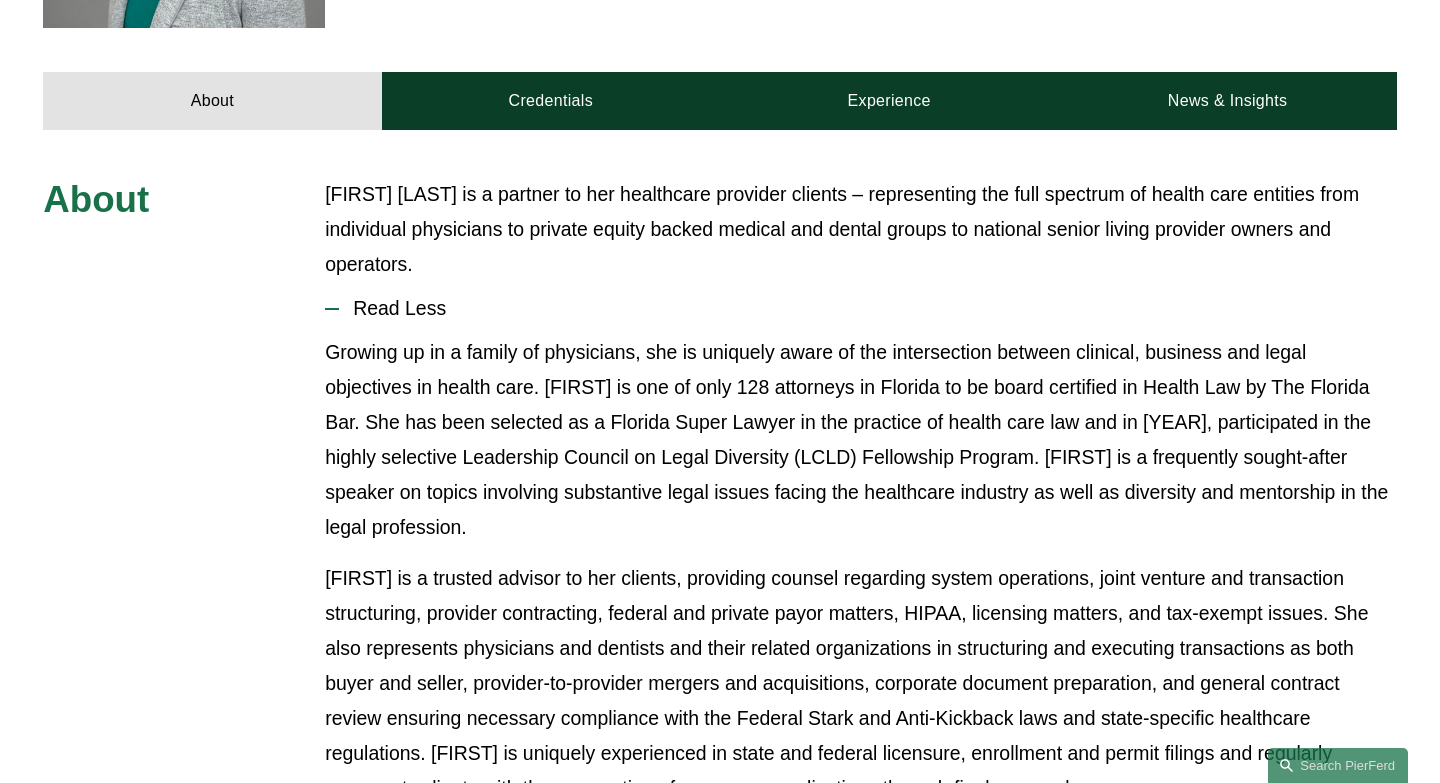 scroll, scrollTop: 776, scrollLeft: 0, axis: vertical 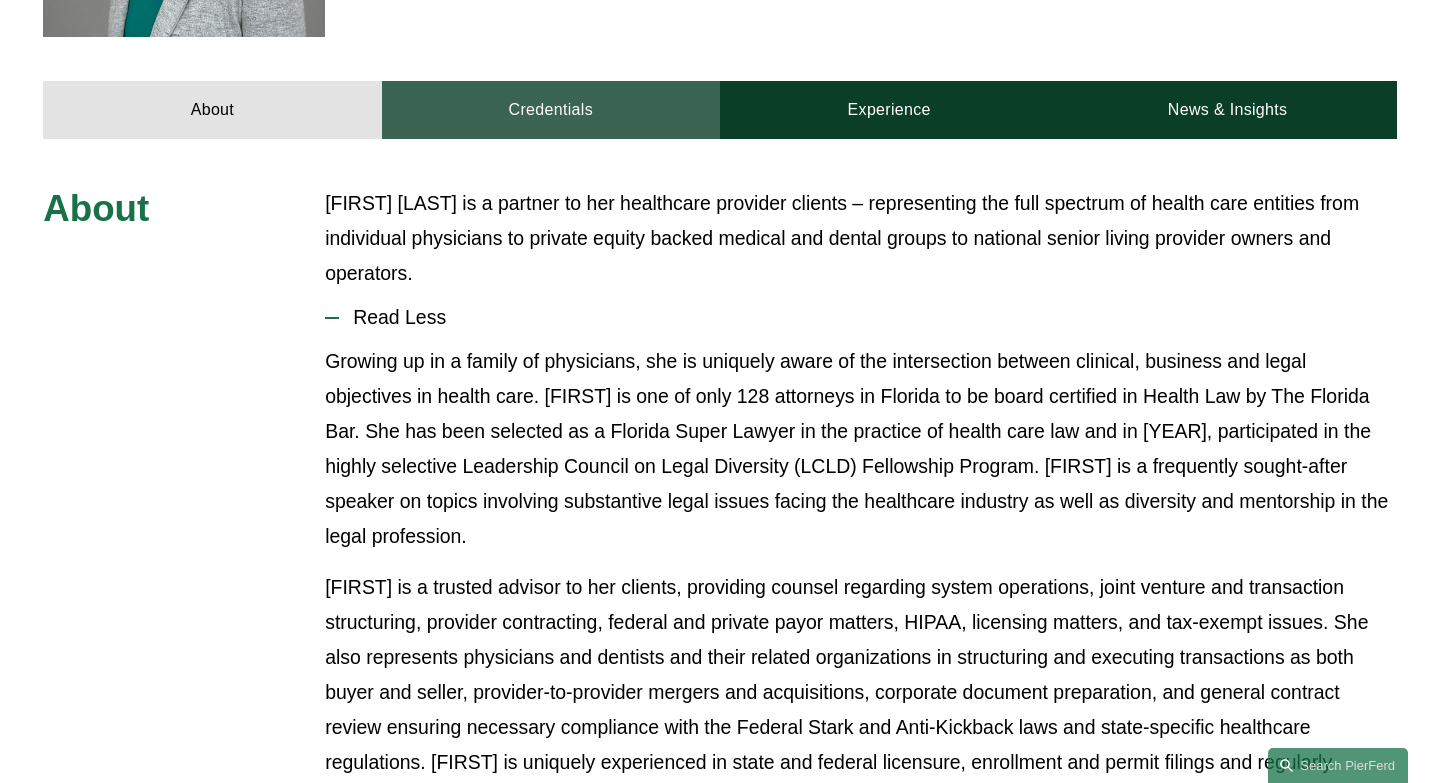 click on "Credentials" at bounding box center (551, 110) 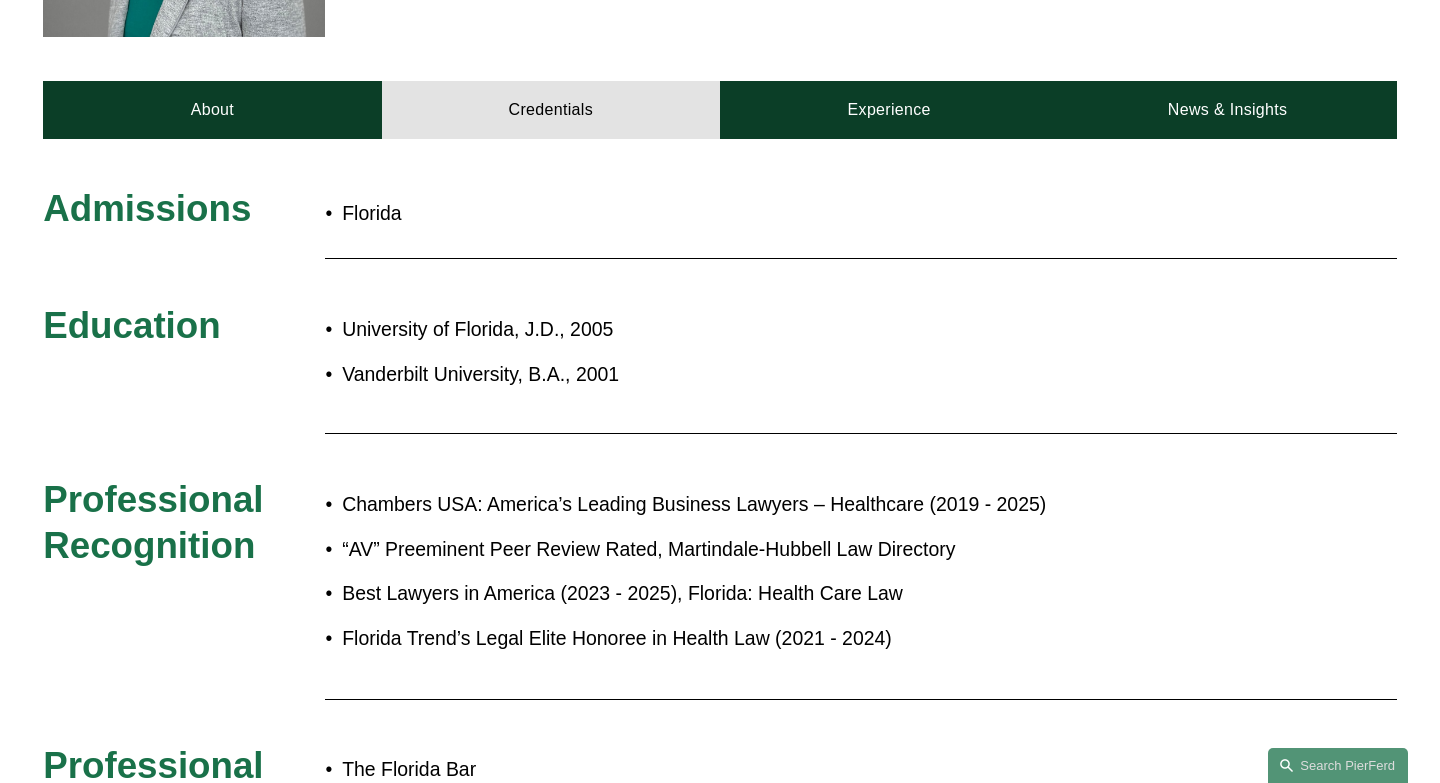 click on "Vanderbilt University, B.A., 2001" at bounding box center (784, 374) 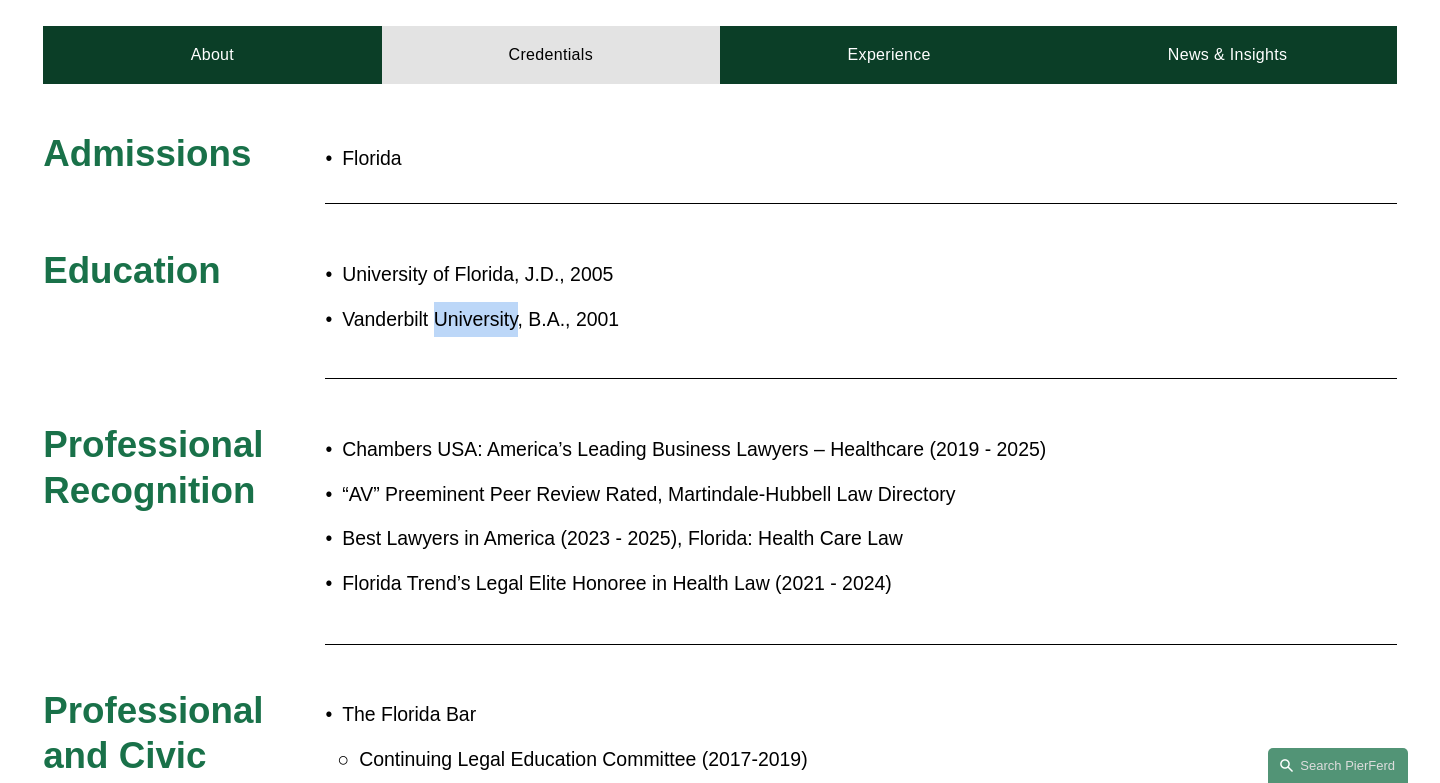 scroll, scrollTop: 832, scrollLeft: 0, axis: vertical 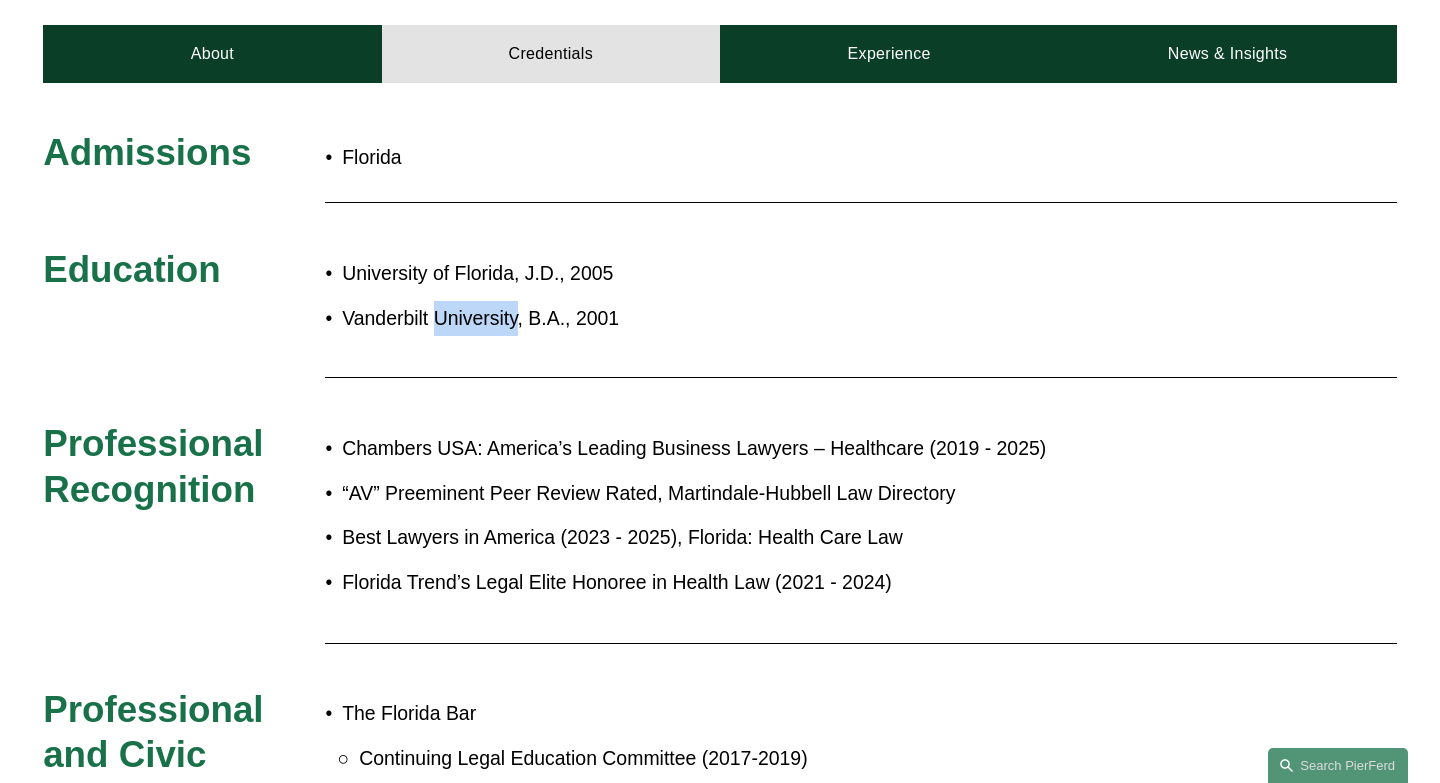 click on "University of Florida, J.D., 2005" at bounding box center (784, 273) 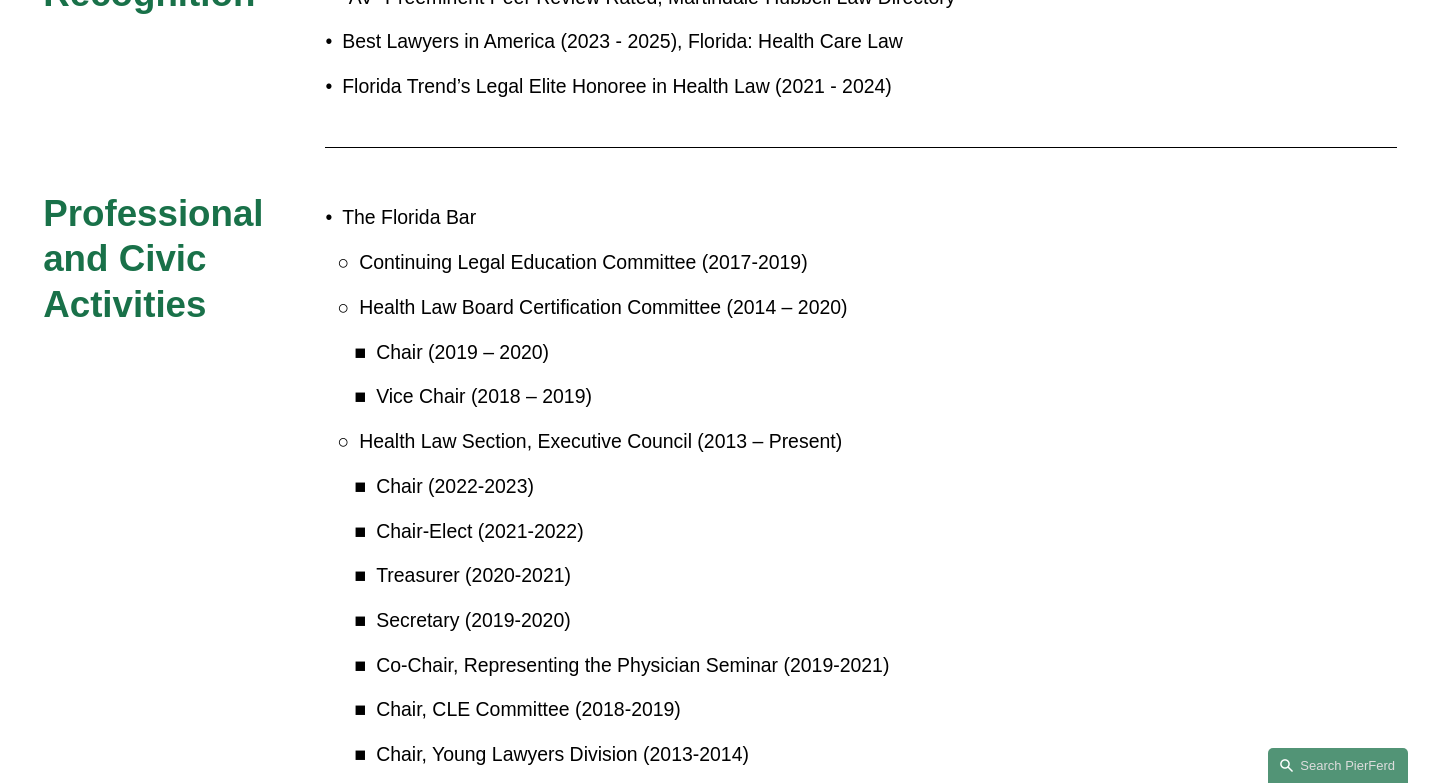 scroll, scrollTop: 1329, scrollLeft: 0, axis: vertical 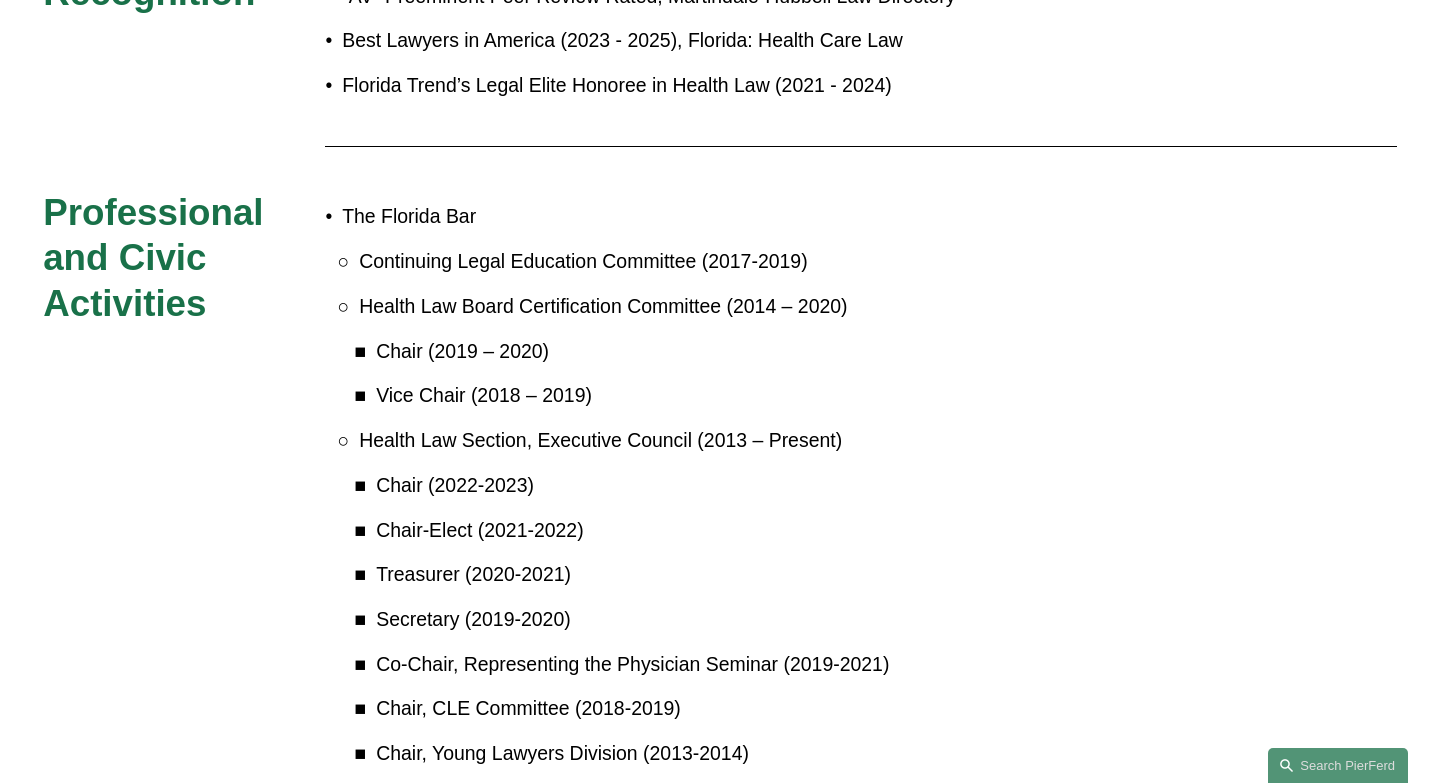 click on "Continuing Legal Education Committee (2017-2019)" at bounding box center (793, 261) 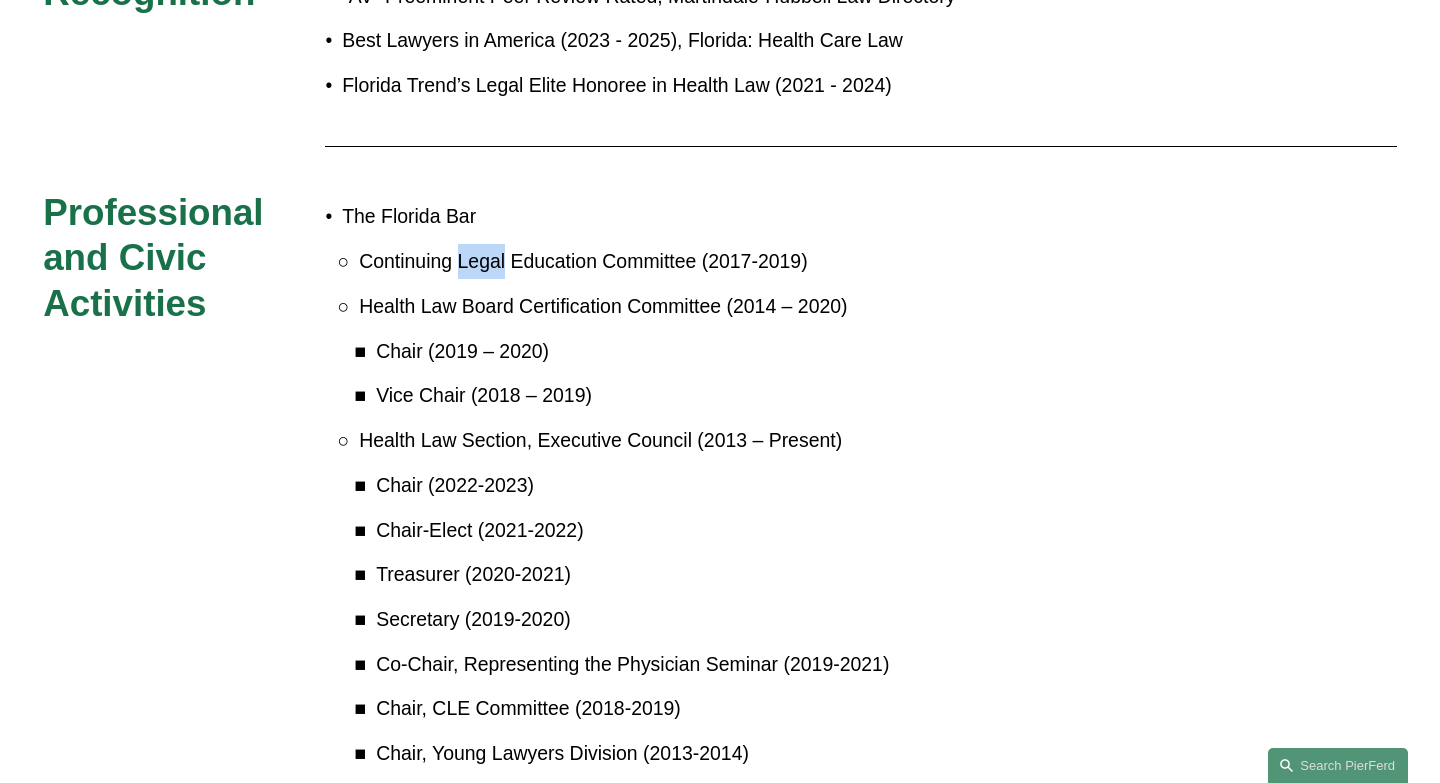 click on "Continuing Legal Education Committee (2017-2019)" at bounding box center [793, 261] 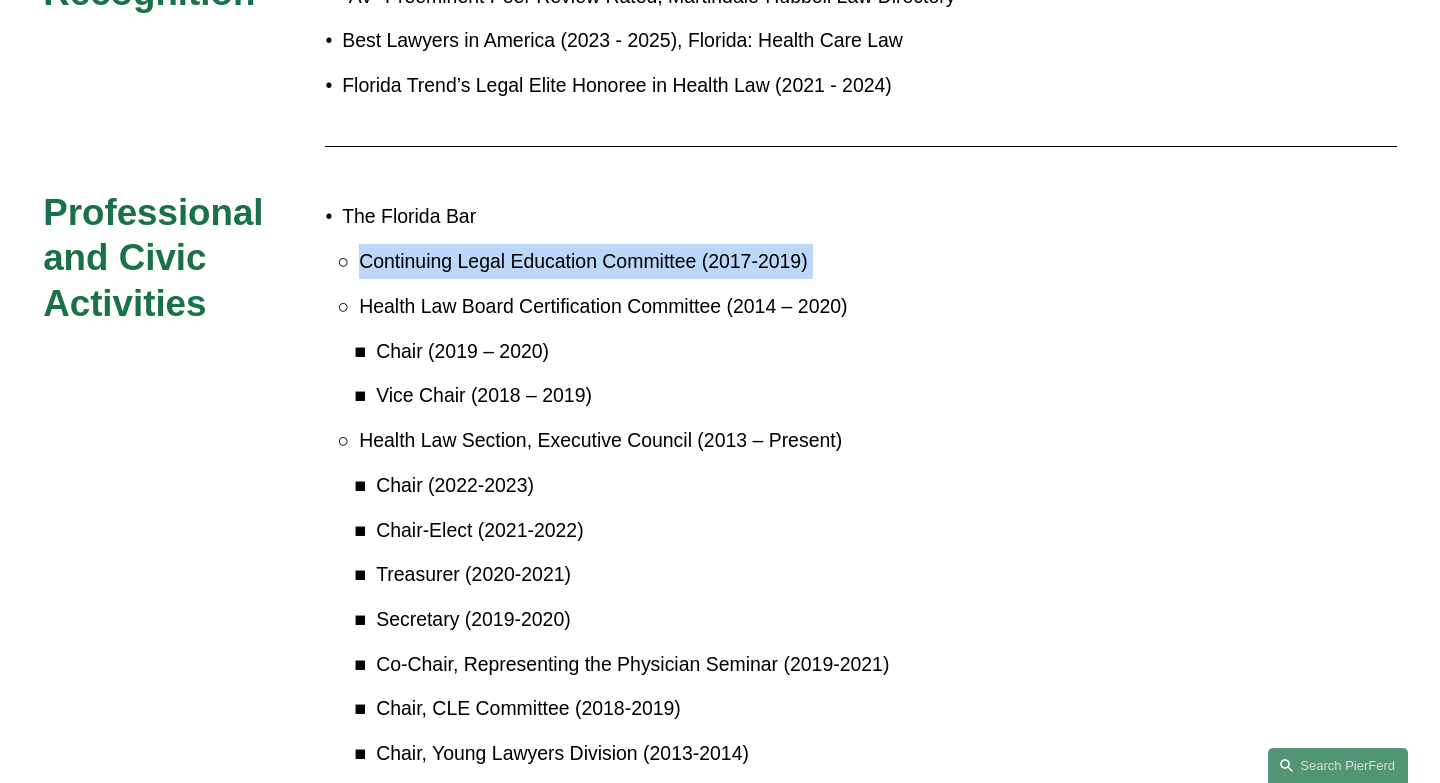 click on "Health Law Board Certification Committee (2014 – 2020)" at bounding box center (793, 306) 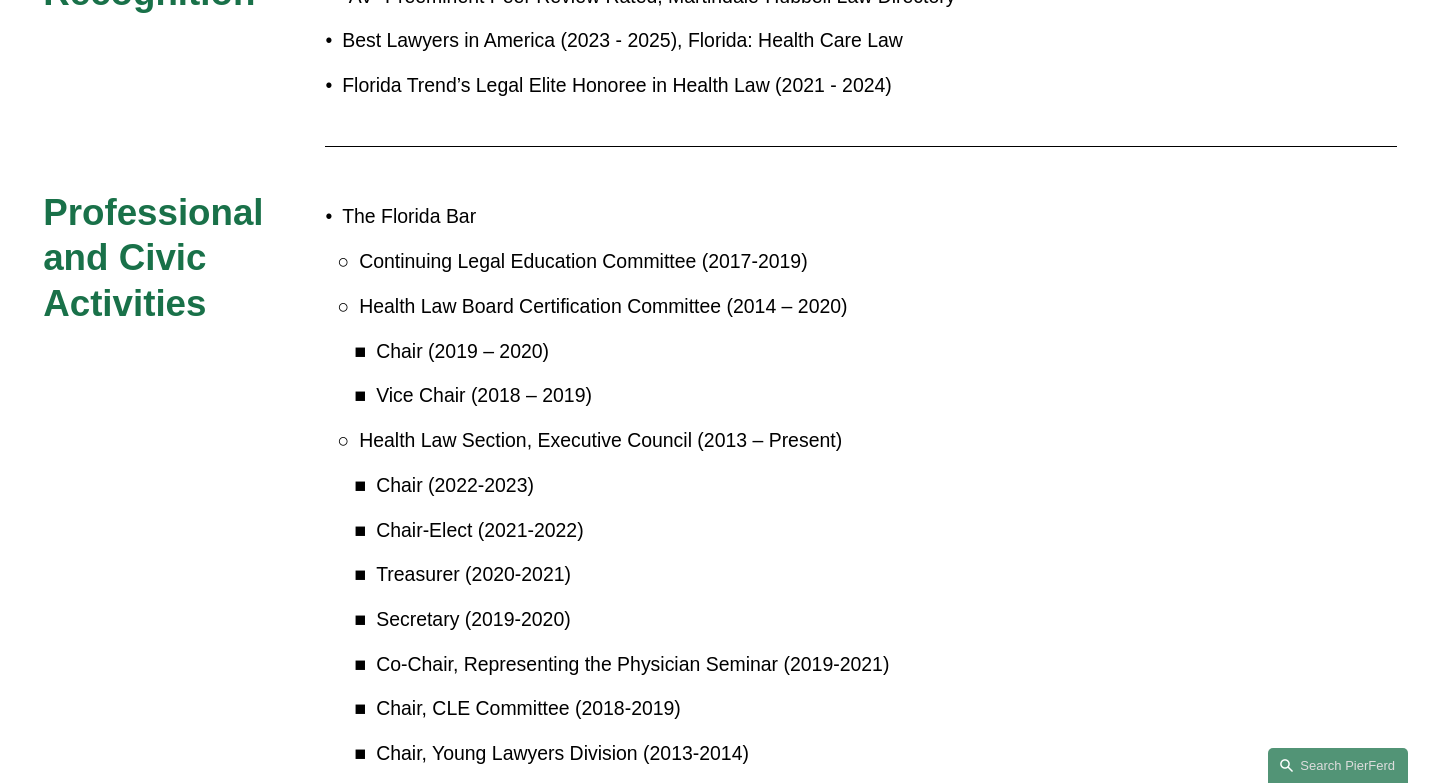 click on "Health Law Board Certification Committee (2014 – 2020)" at bounding box center (793, 306) 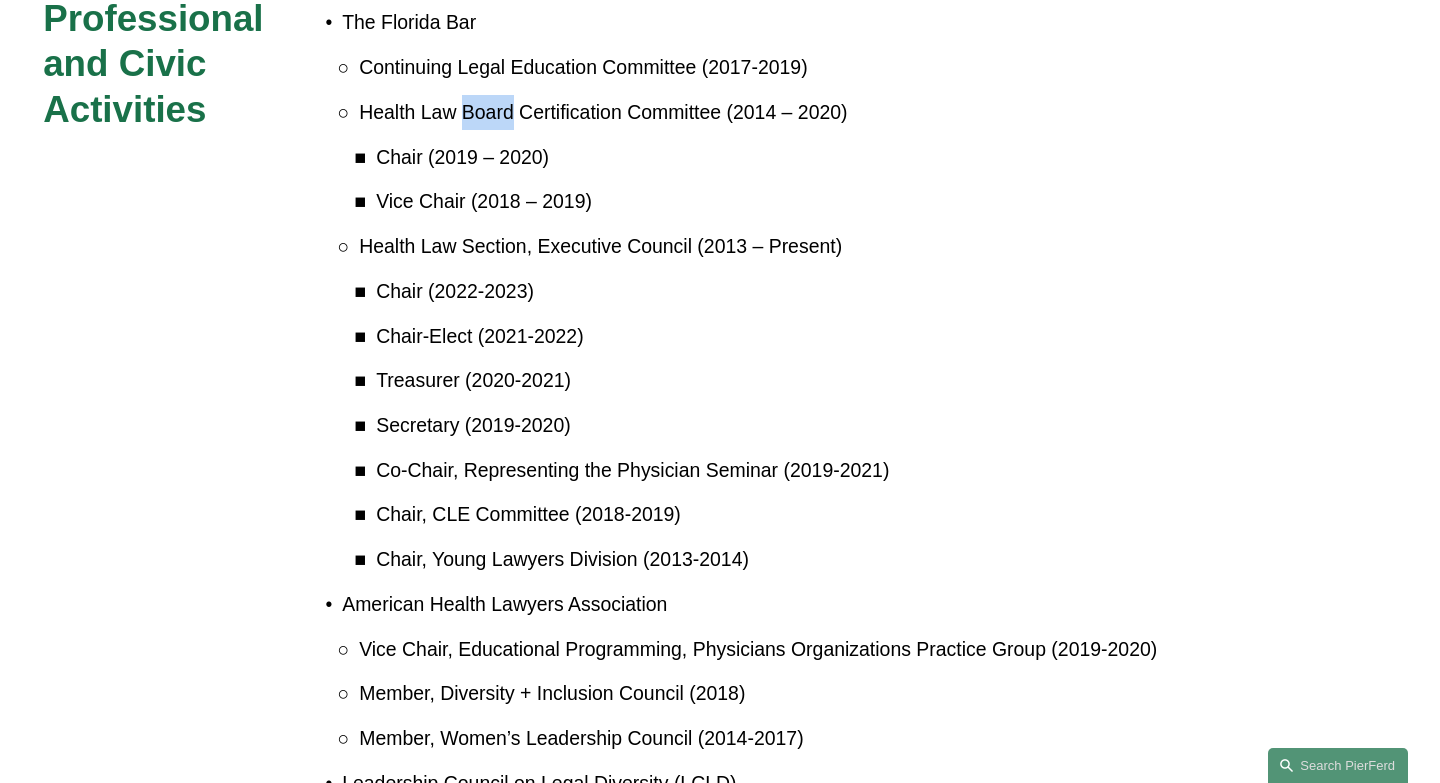 scroll, scrollTop: 1529, scrollLeft: 0, axis: vertical 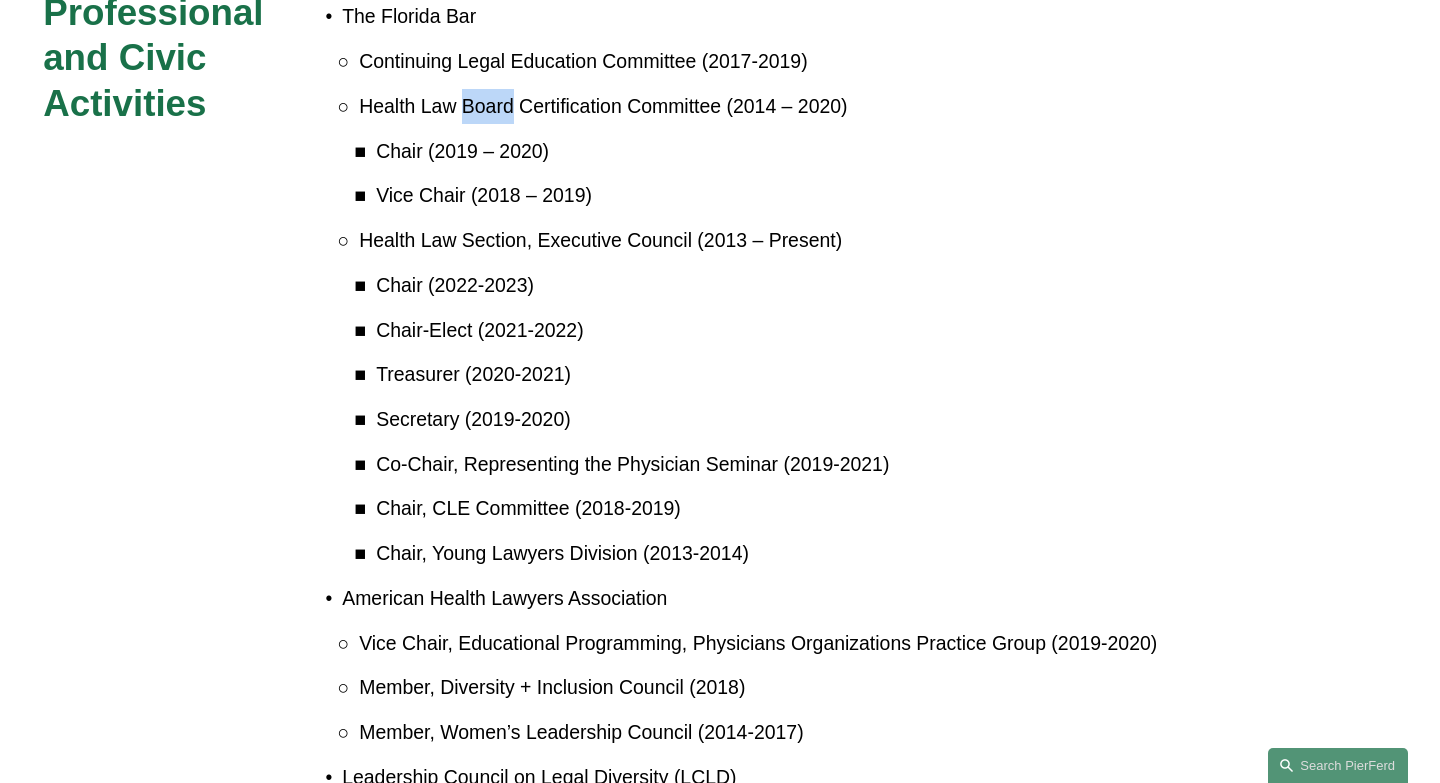 click on "Chair-Elect (2021-2022)" at bounding box center [801, 330] 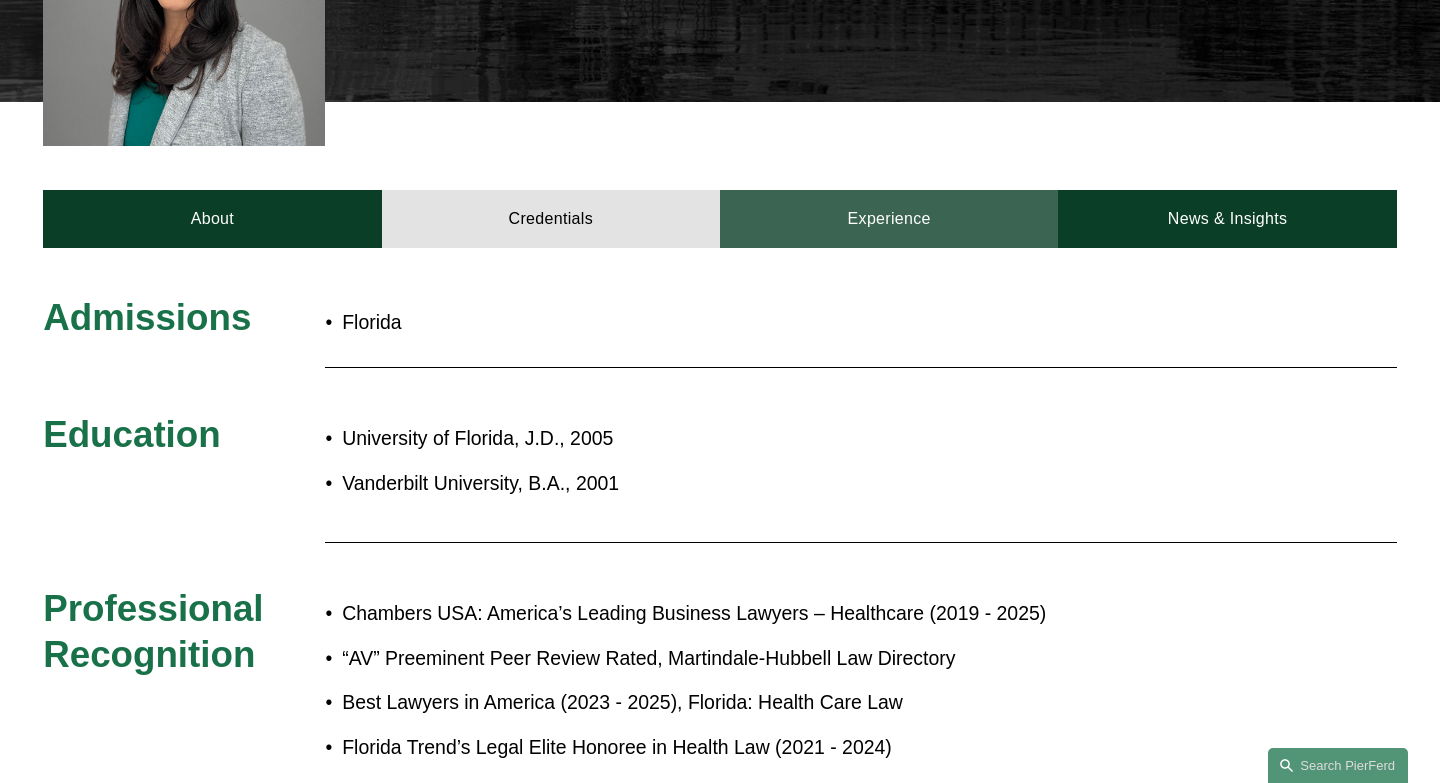 scroll, scrollTop: 670, scrollLeft: 0, axis: vertical 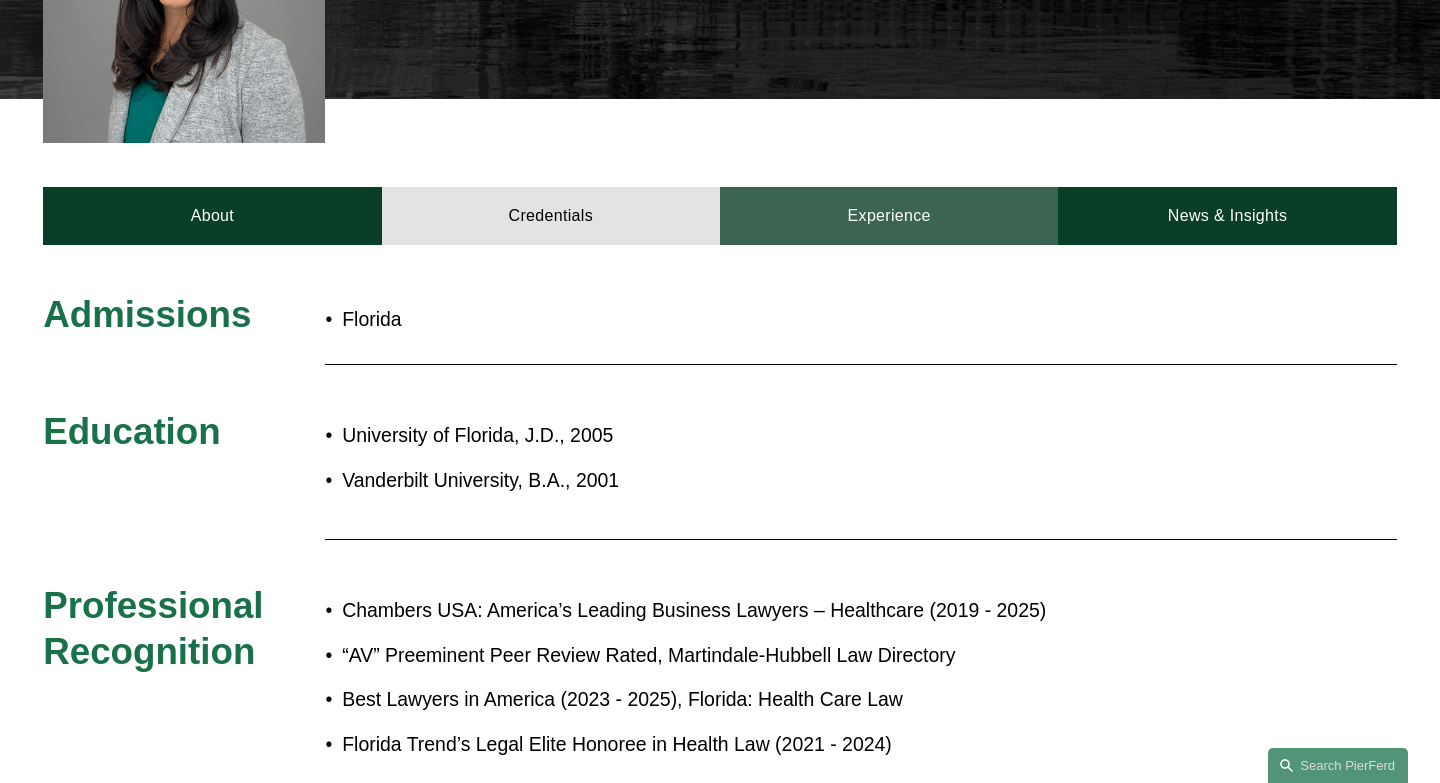 click on "Experience" at bounding box center [889, 216] 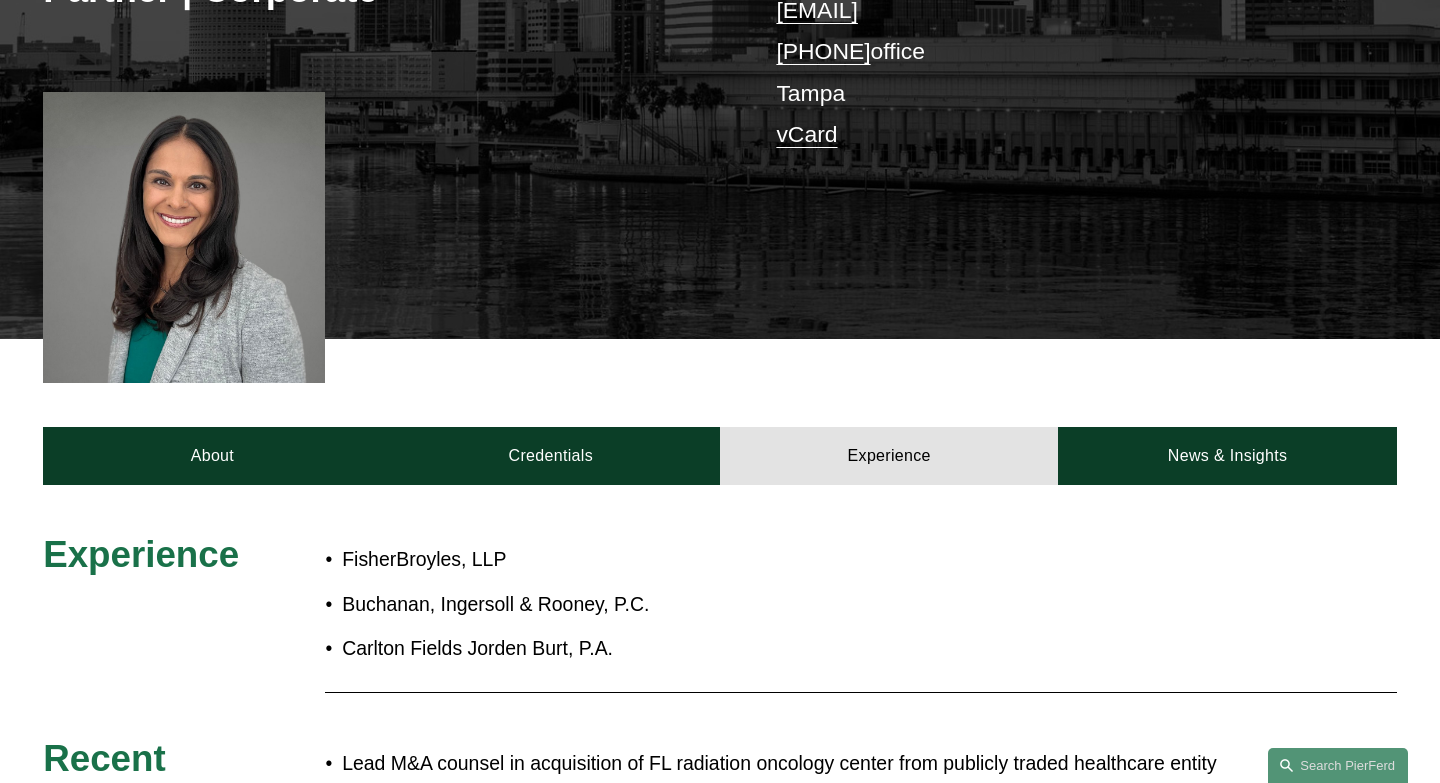 scroll, scrollTop: 434, scrollLeft: 0, axis: vertical 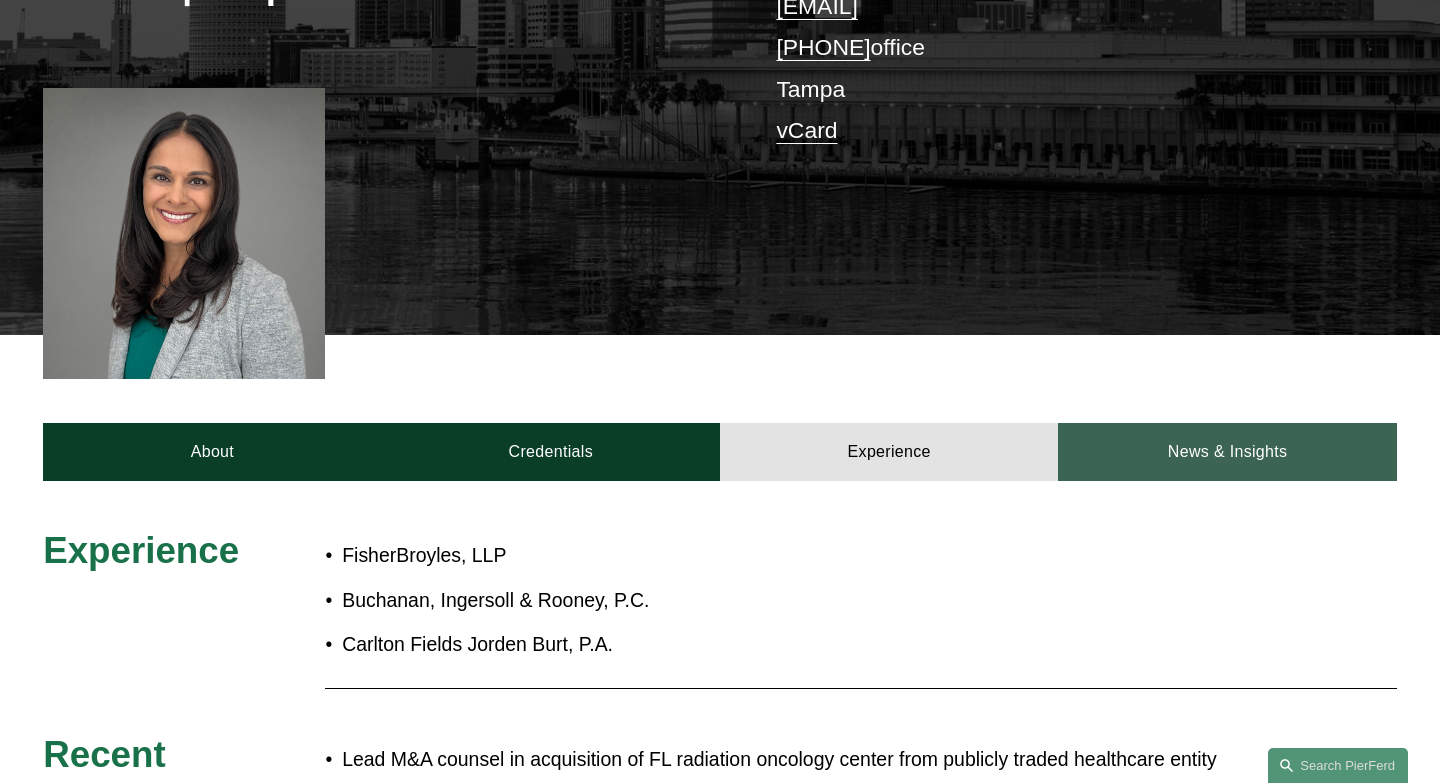 click on "News & Insights" at bounding box center [1227, 452] 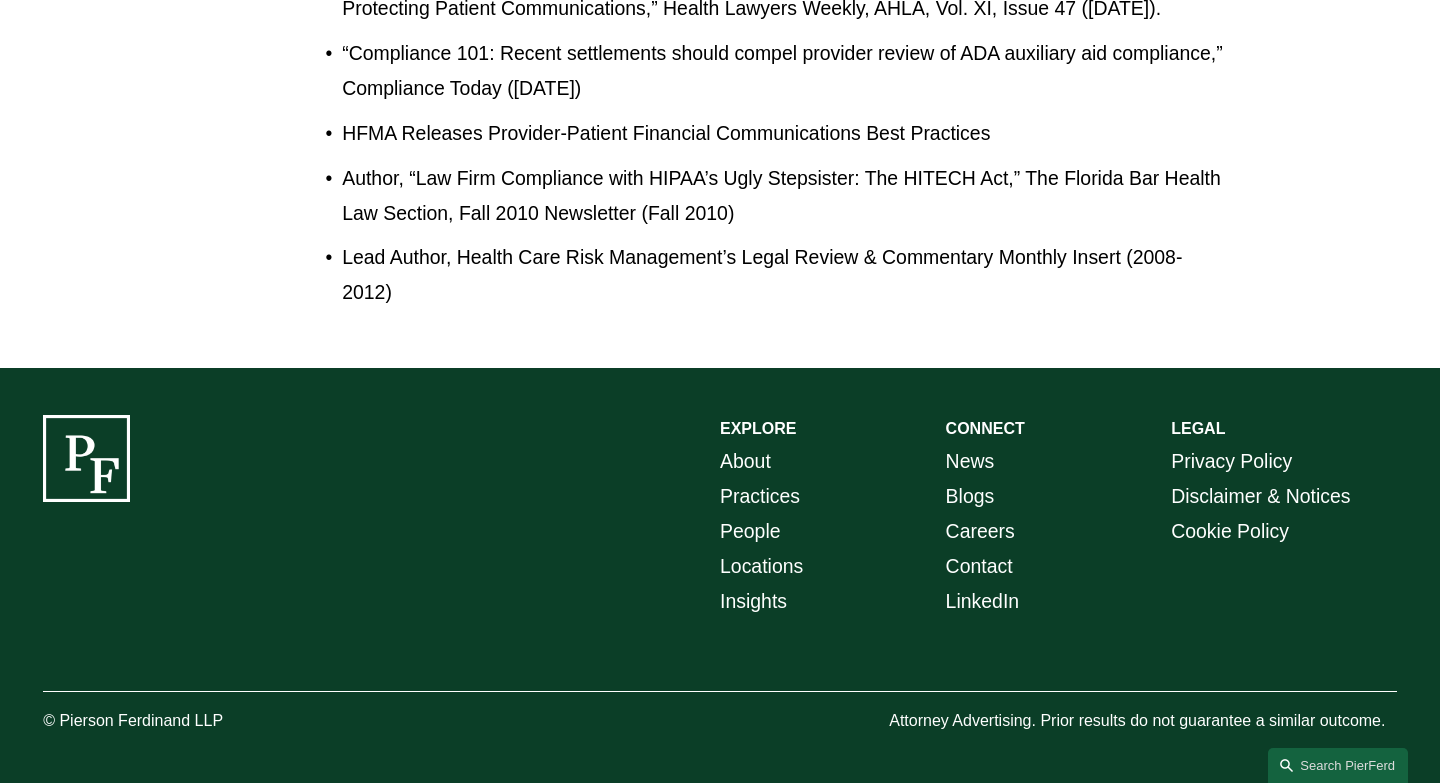 scroll, scrollTop: 4863, scrollLeft: 0, axis: vertical 